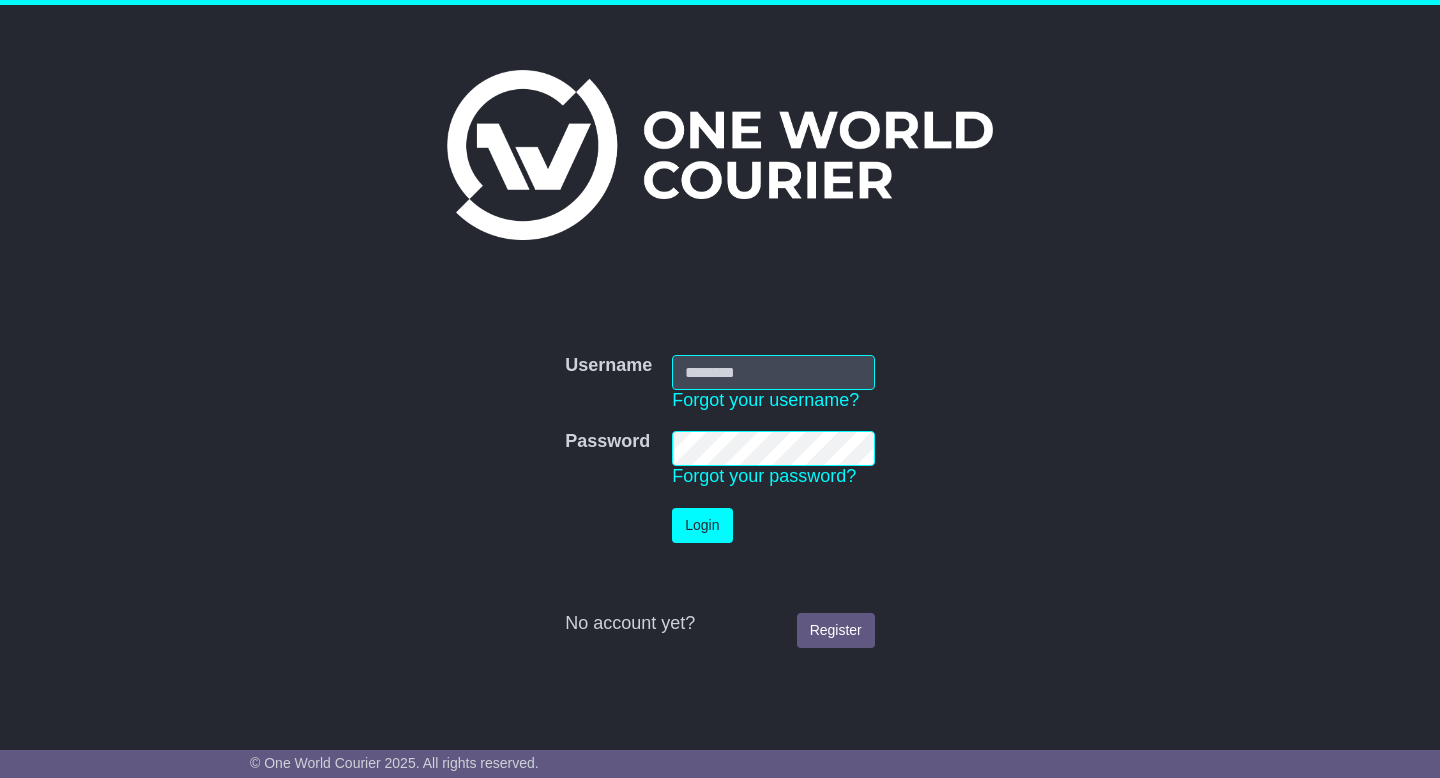 scroll, scrollTop: 0, scrollLeft: 0, axis: both 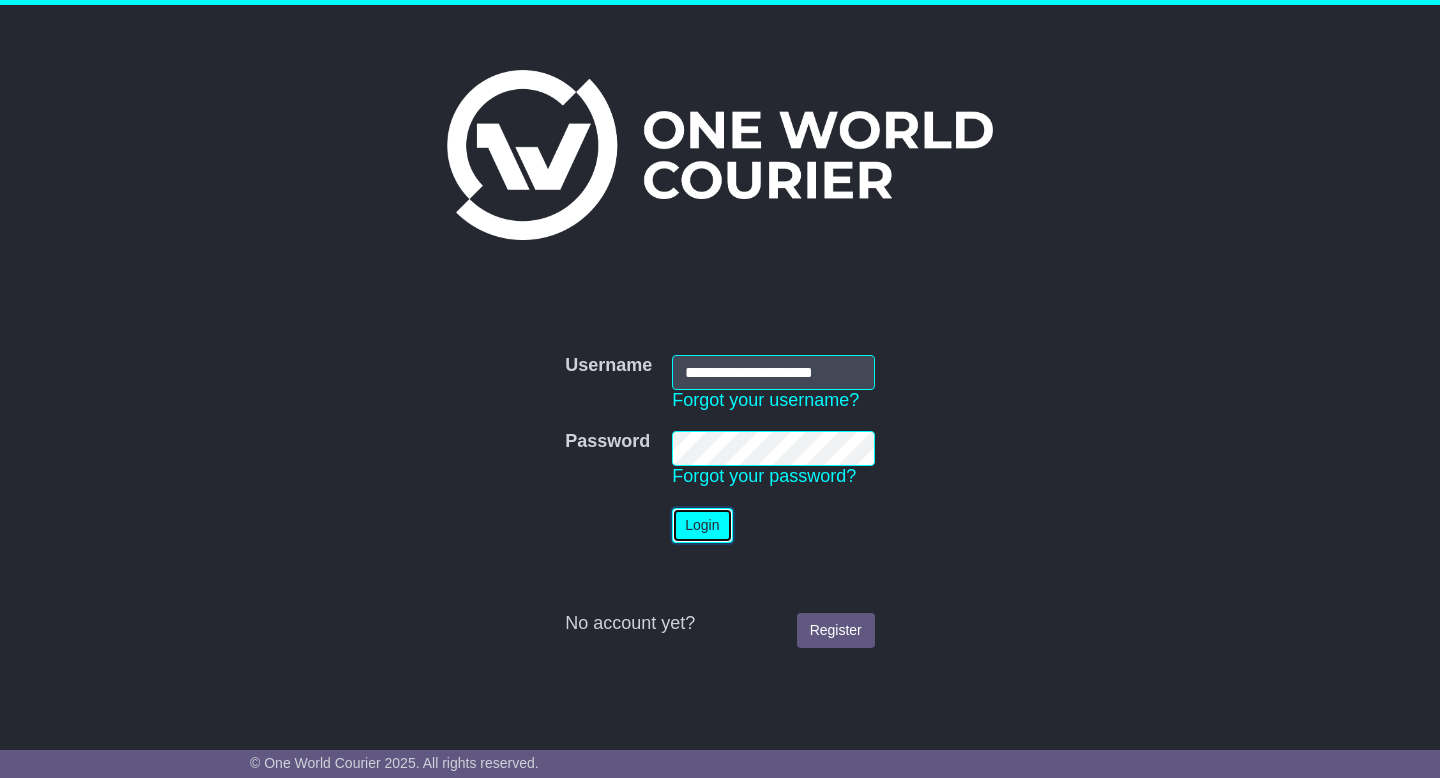 click on "Login" at bounding box center [702, 525] 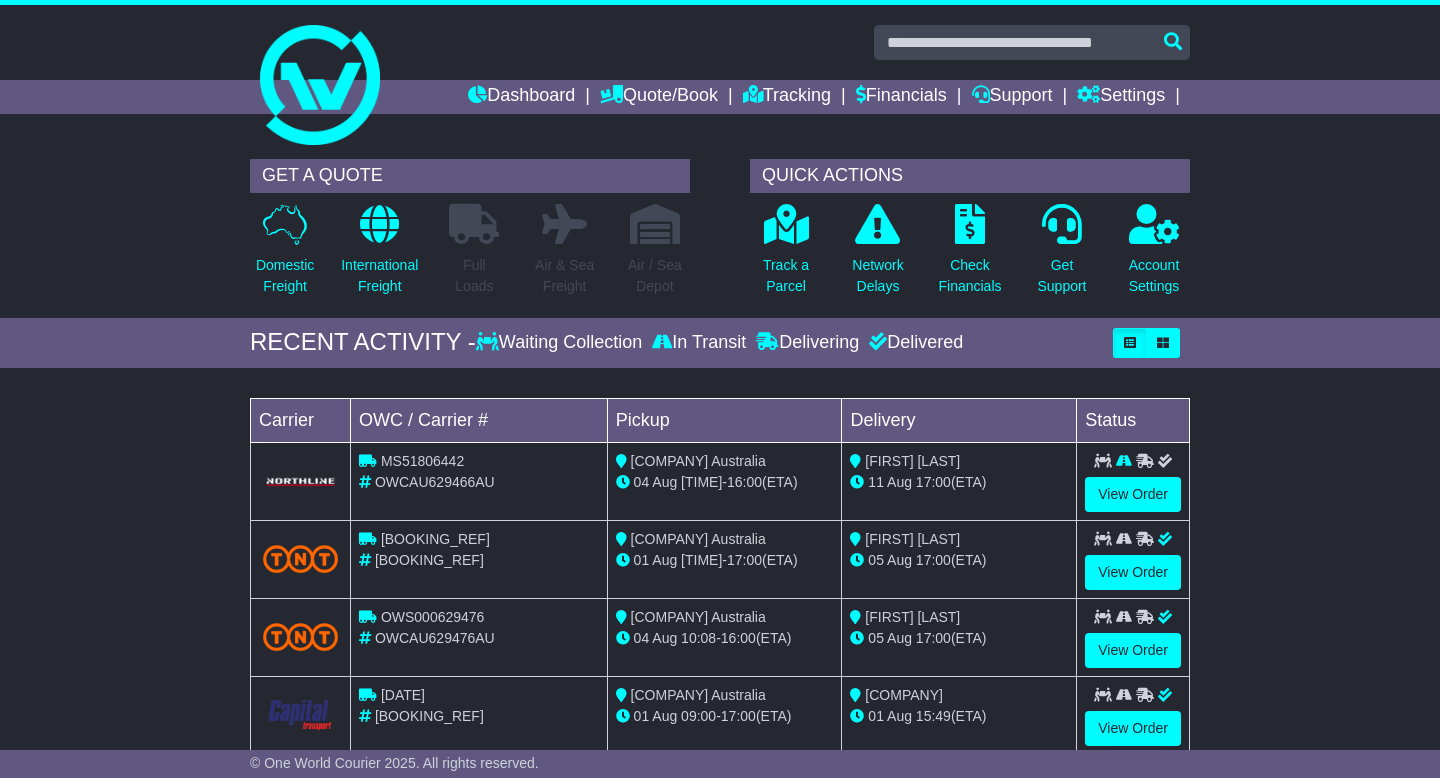 scroll, scrollTop: 0, scrollLeft: 0, axis: both 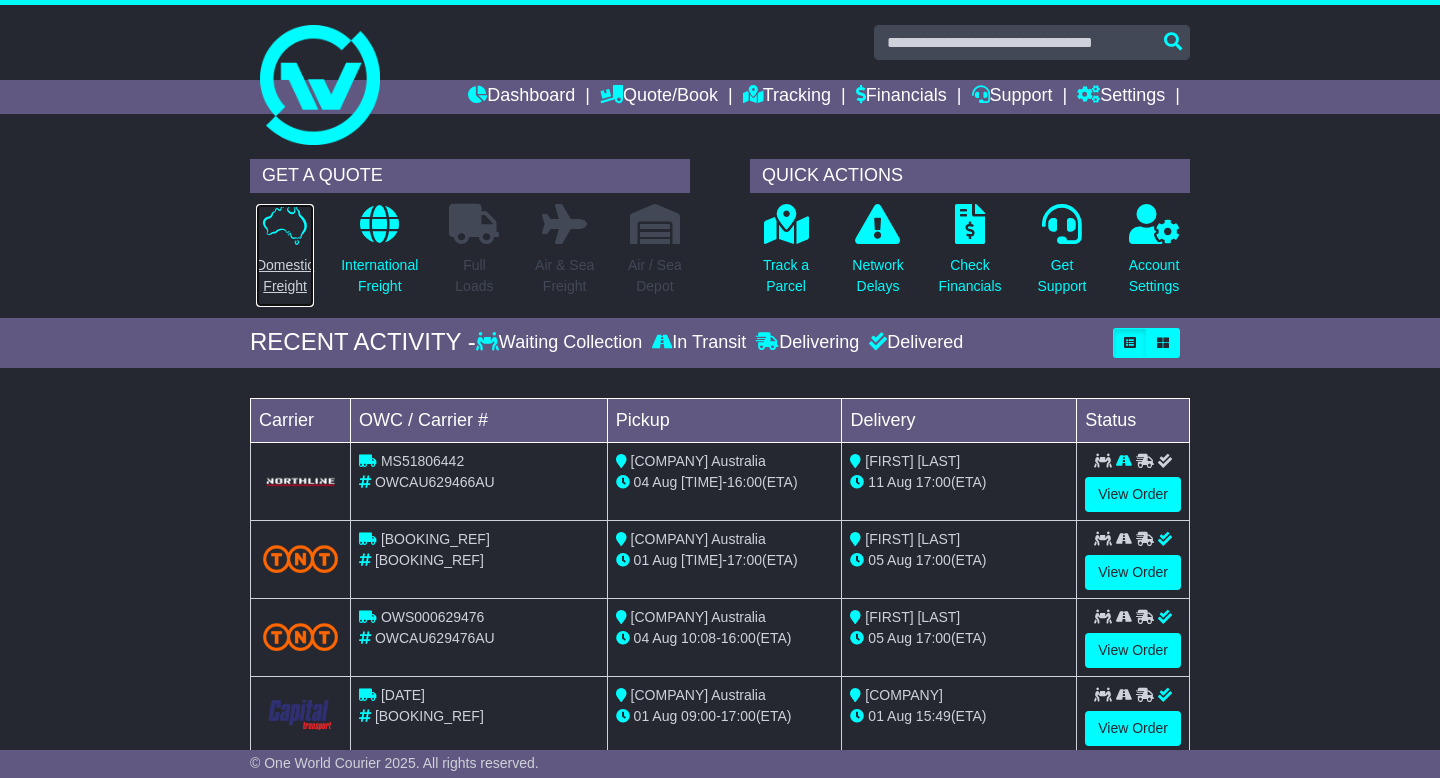 click on "Domestic Freight" at bounding box center (285, 276) 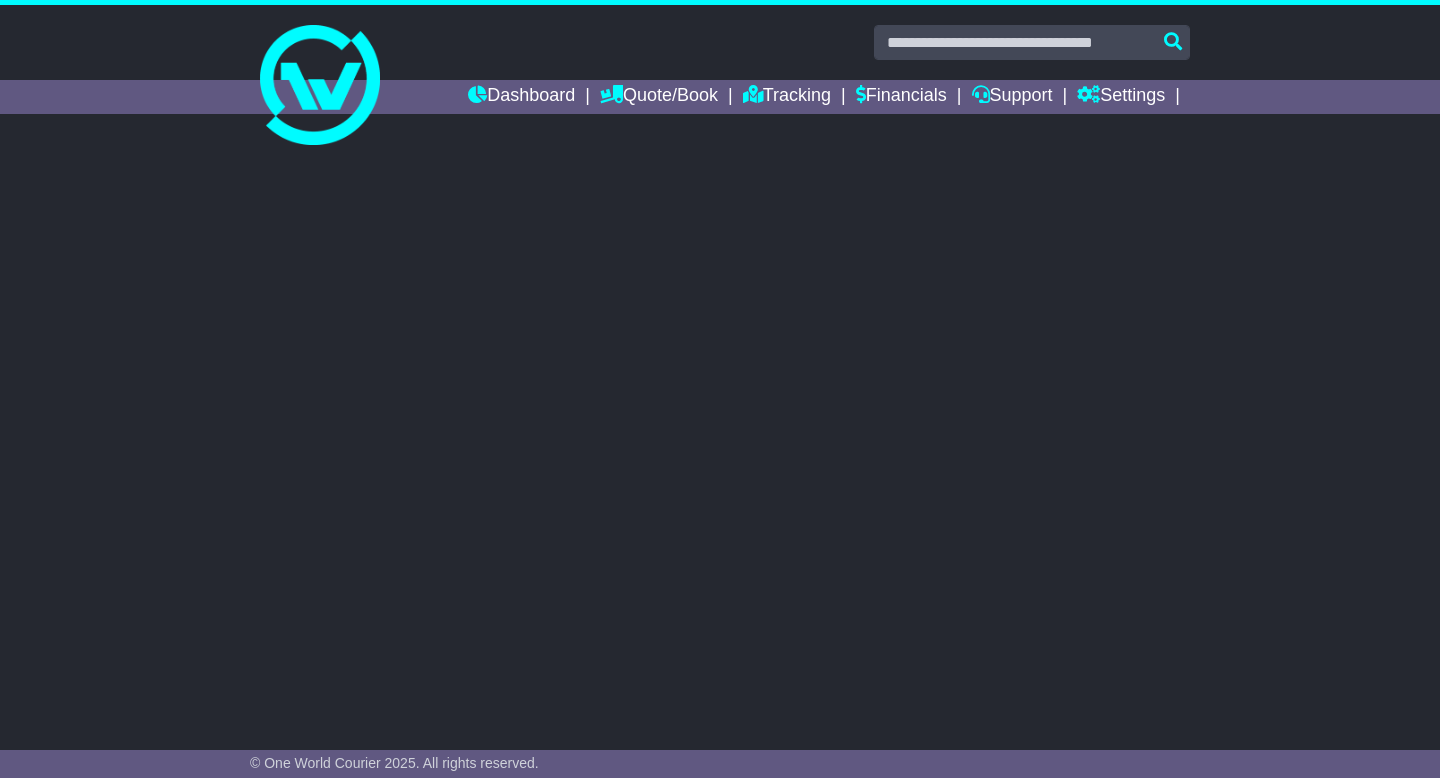 scroll, scrollTop: 0, scrollLeft: 0, axis: both 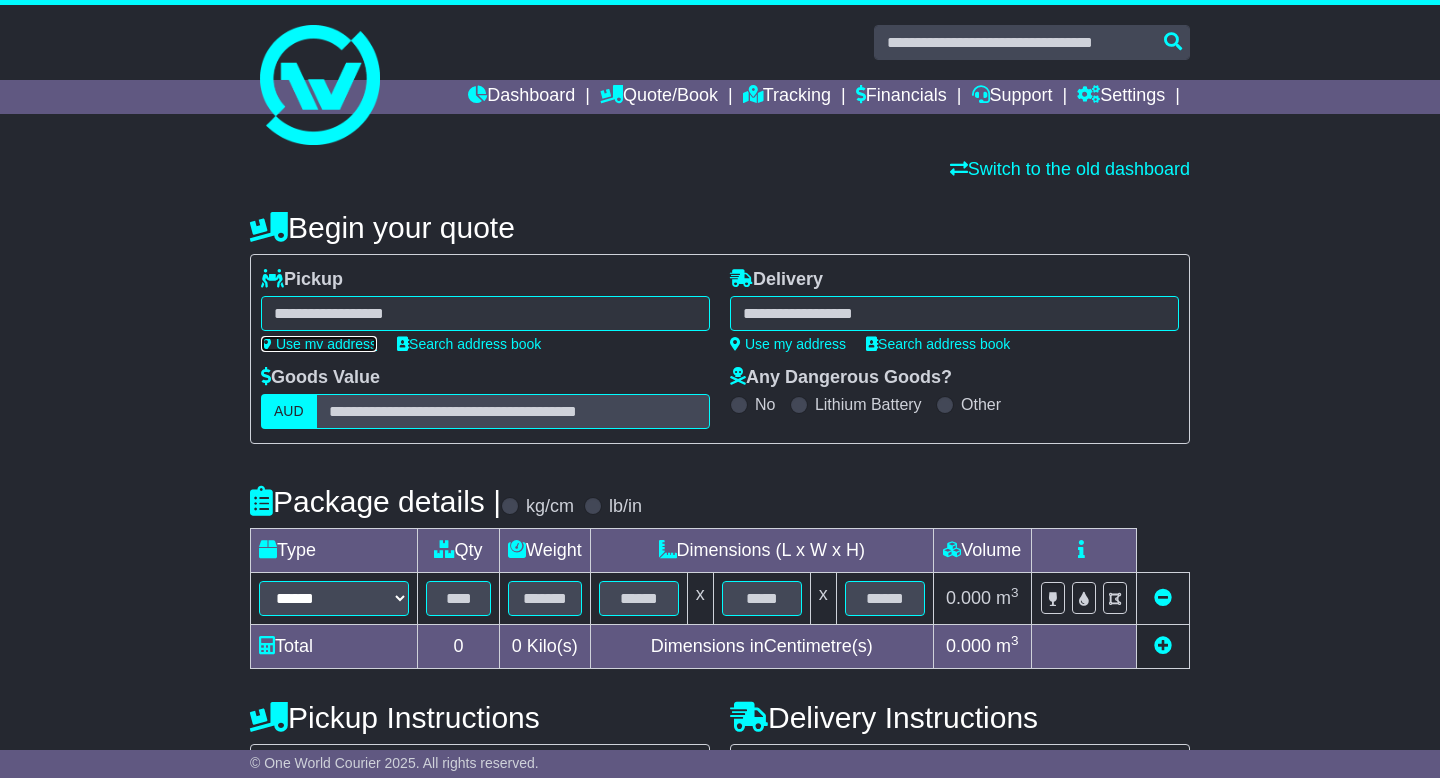 click on "Use my address" at bounding box center [319, 344] 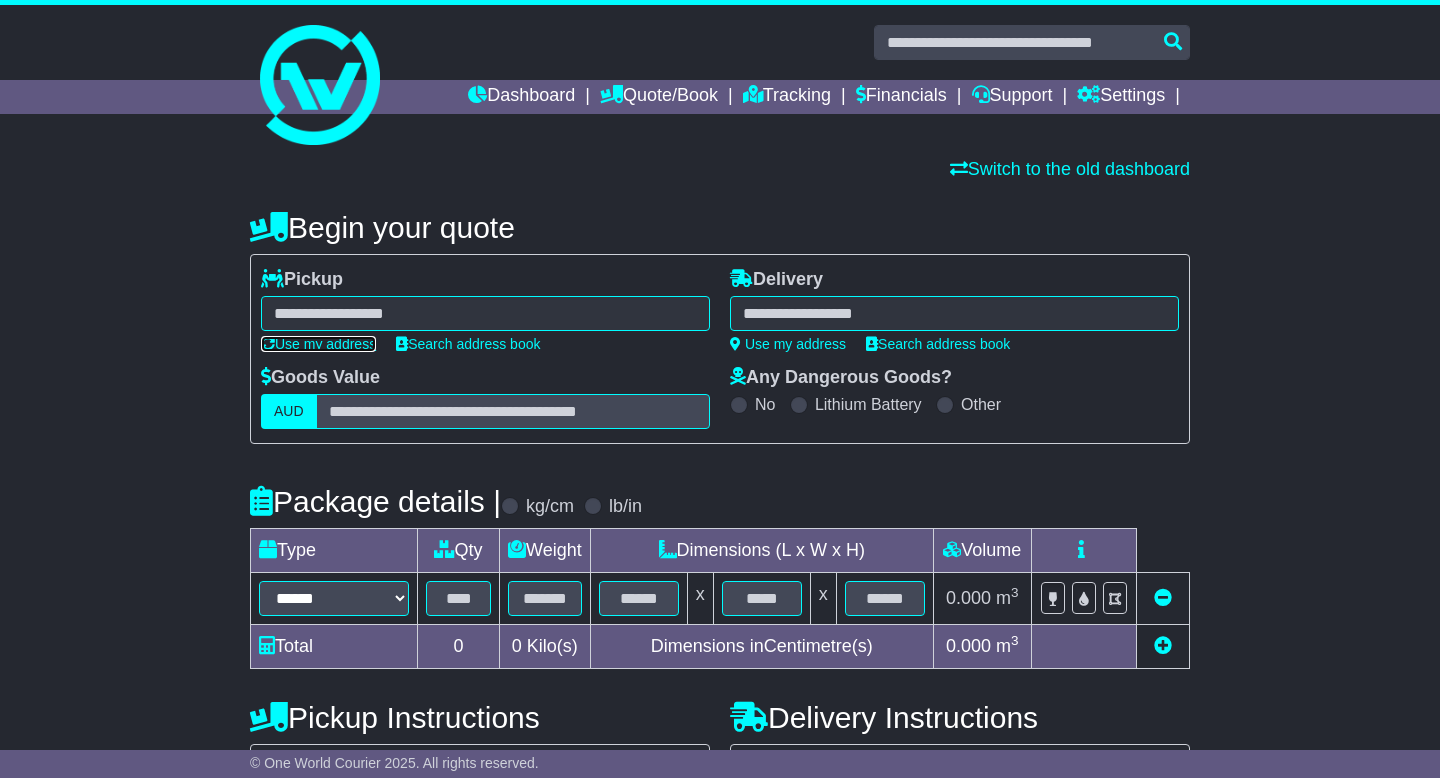 type on "**********" 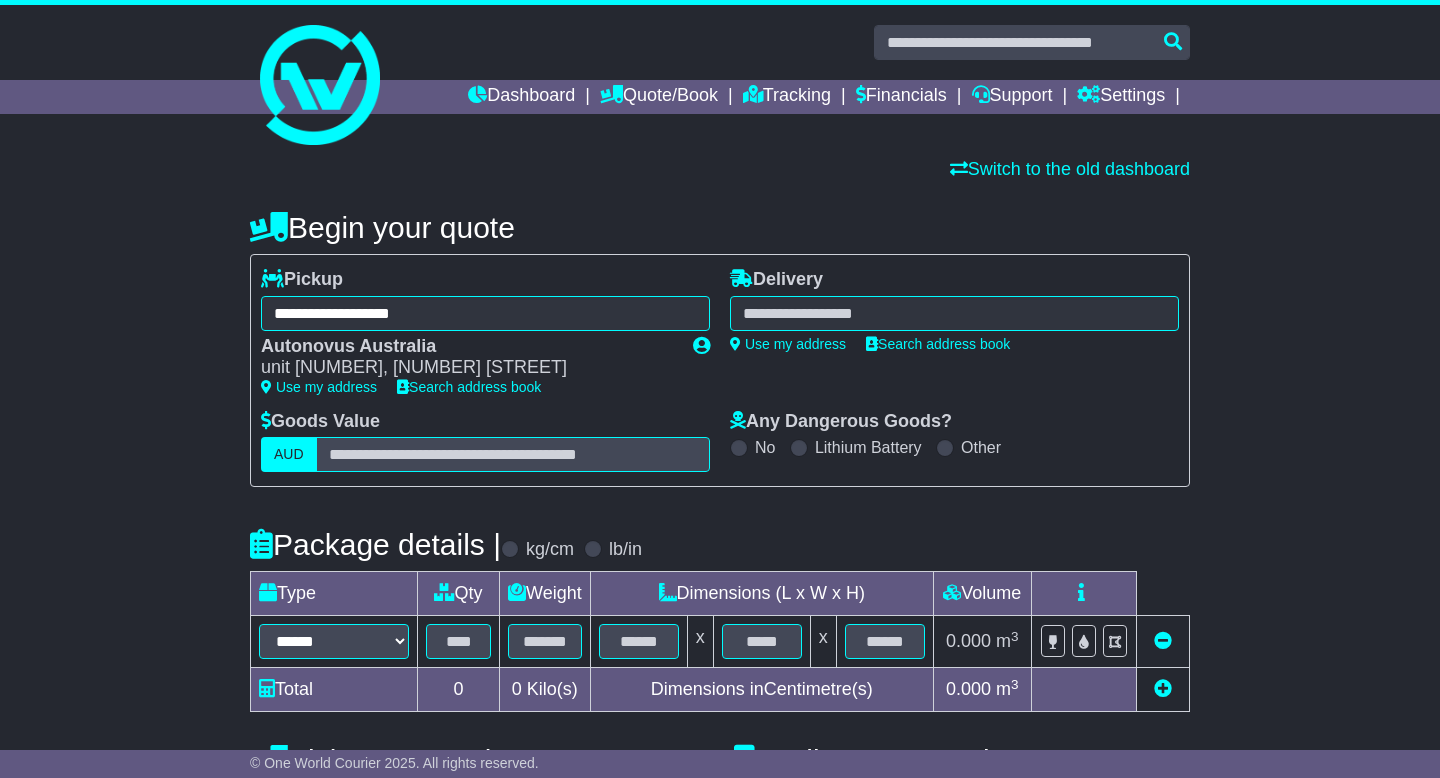 click at bounding box center (954, 313) 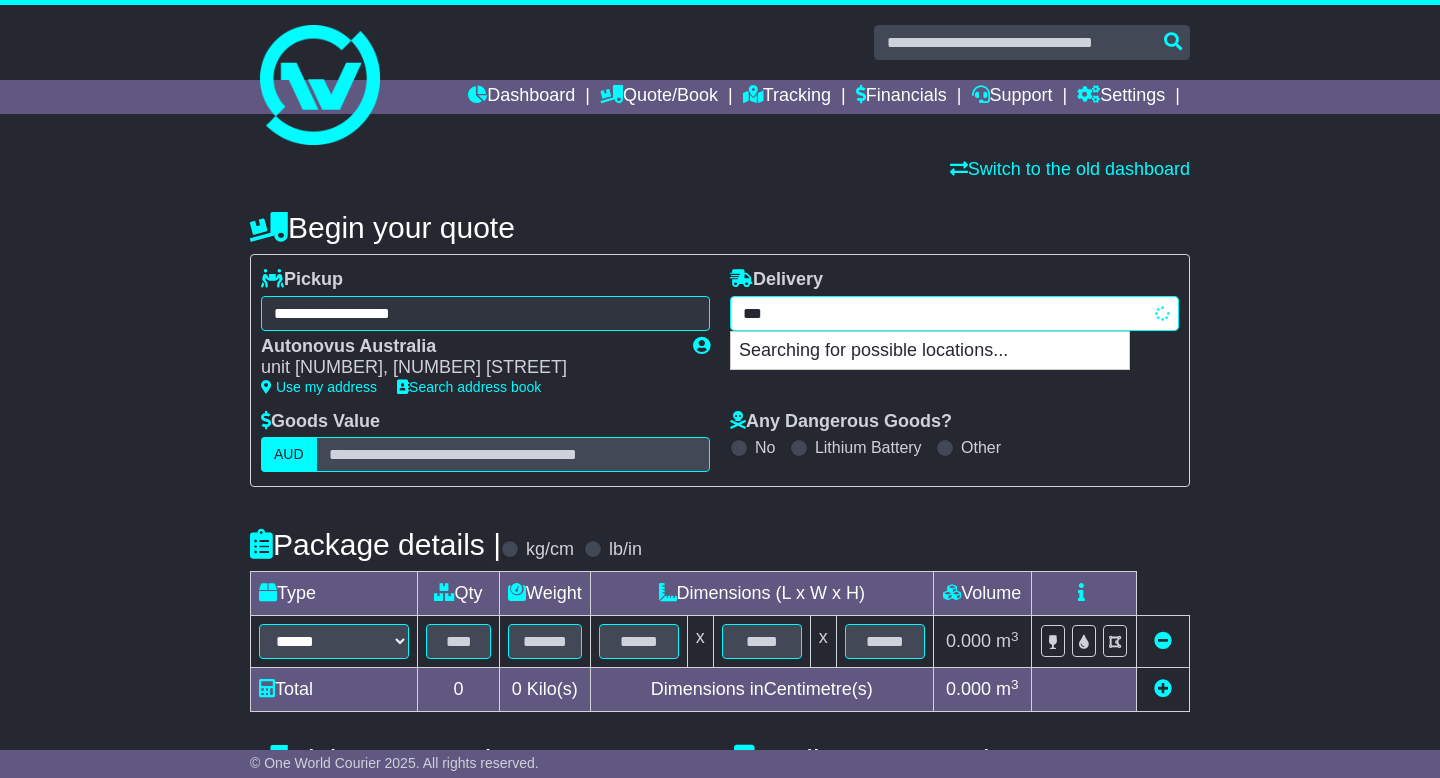 type on "****" 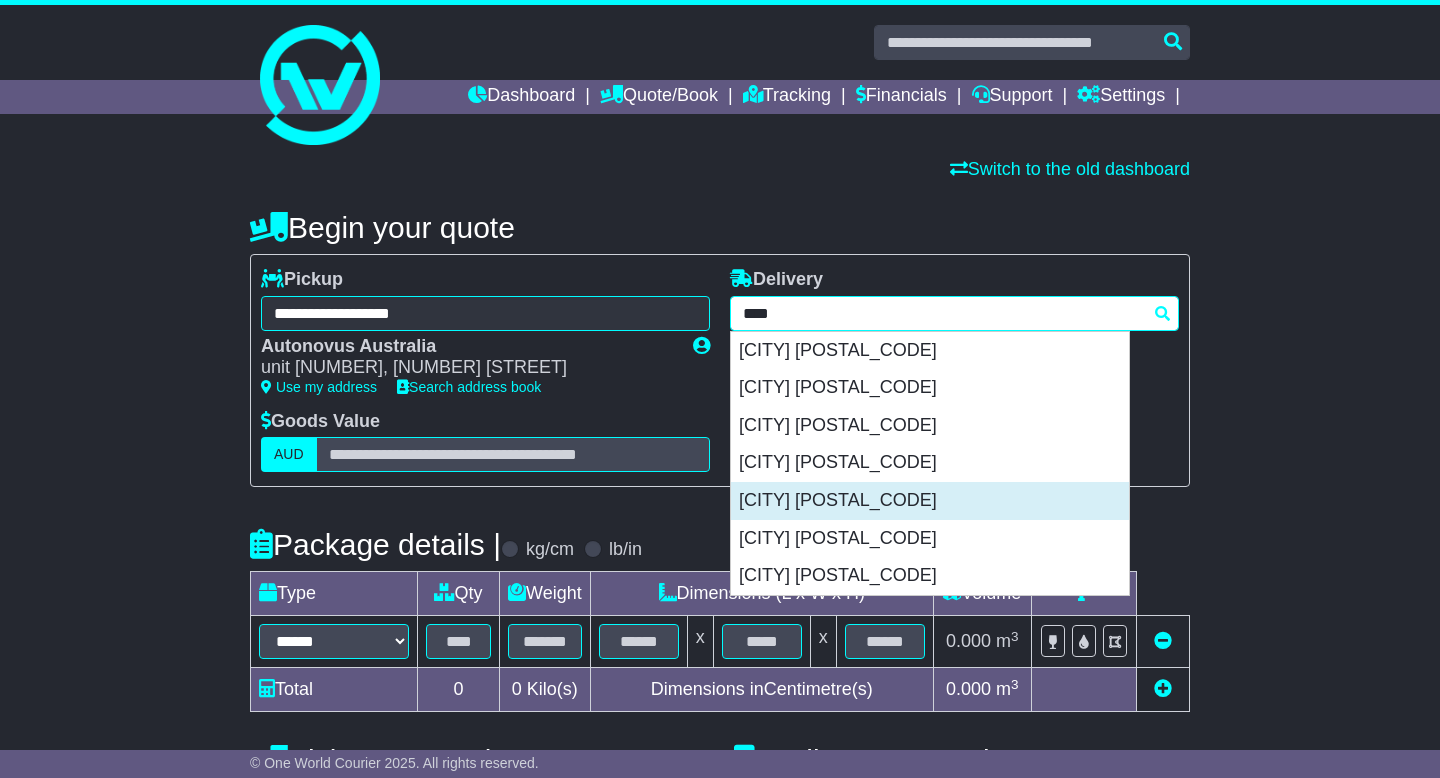 click on "[CITY] [POSTAL_CODE]" at bounding box center (930, 501) 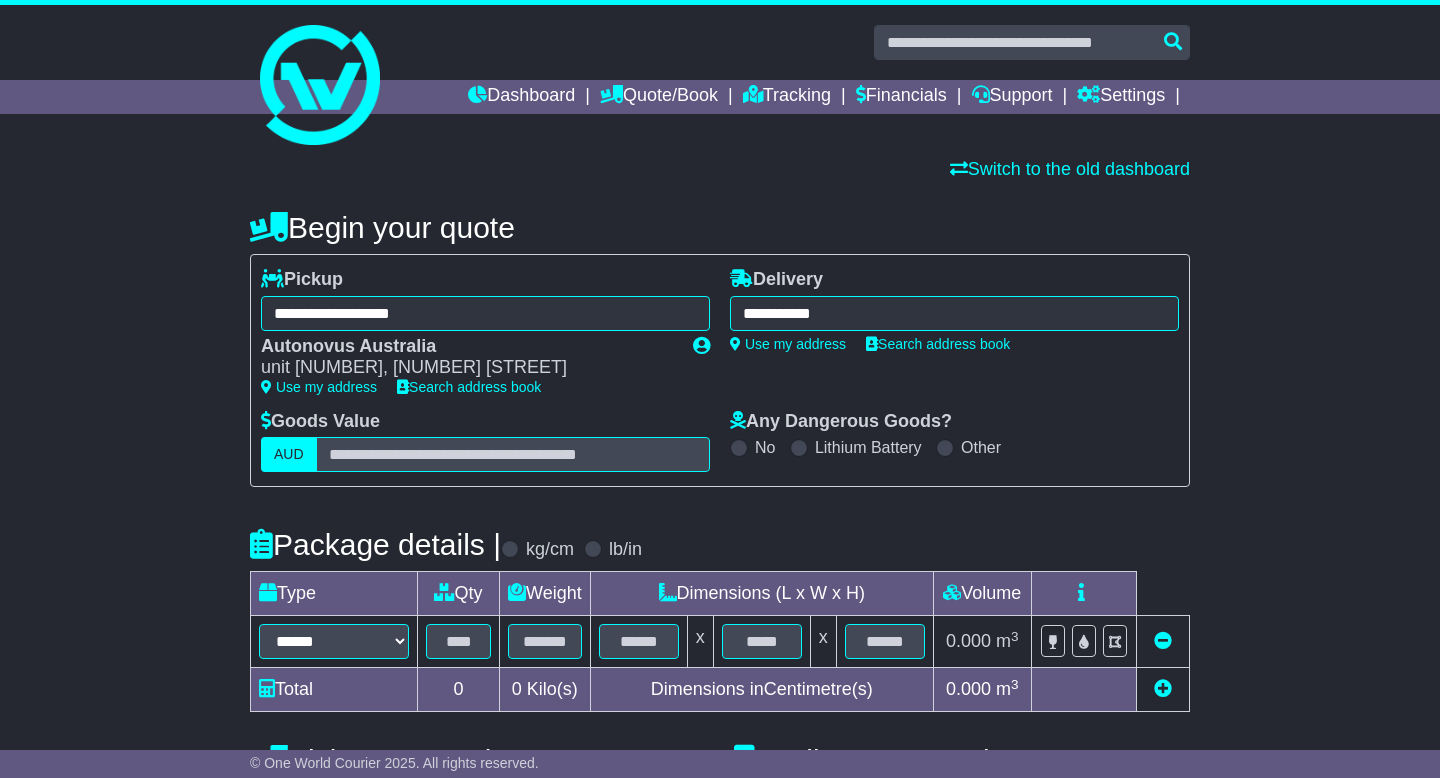 type on "**********" 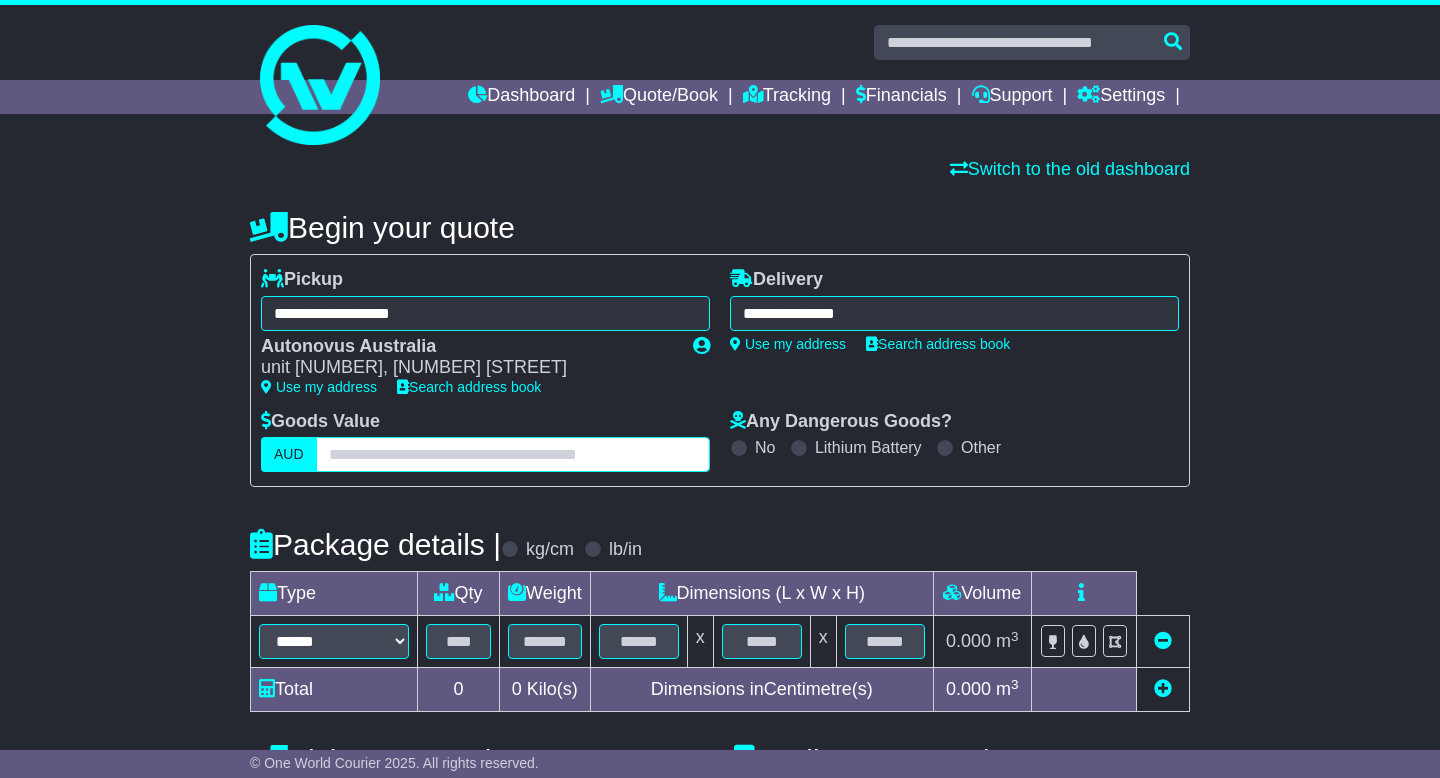 click at bounding box center (513, 454) 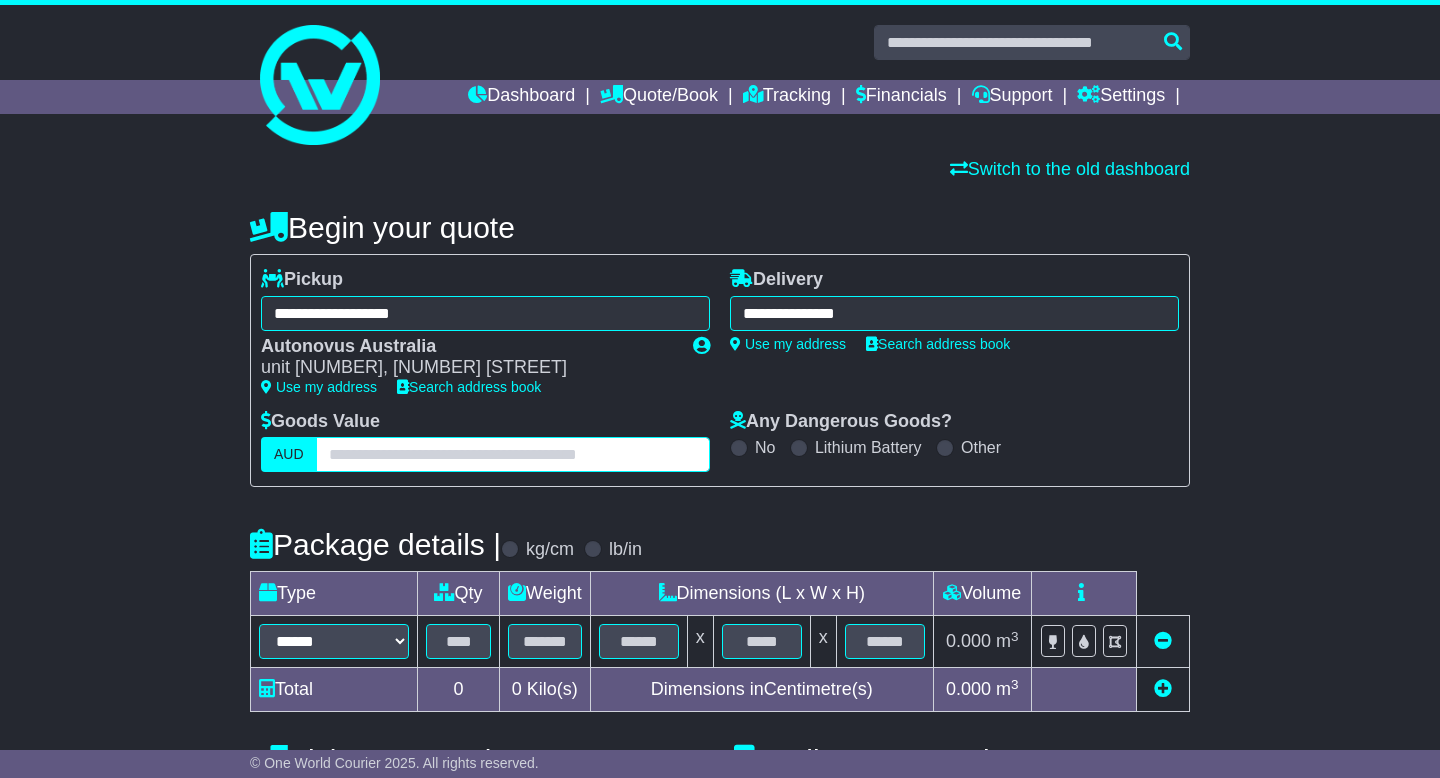 type on "*" 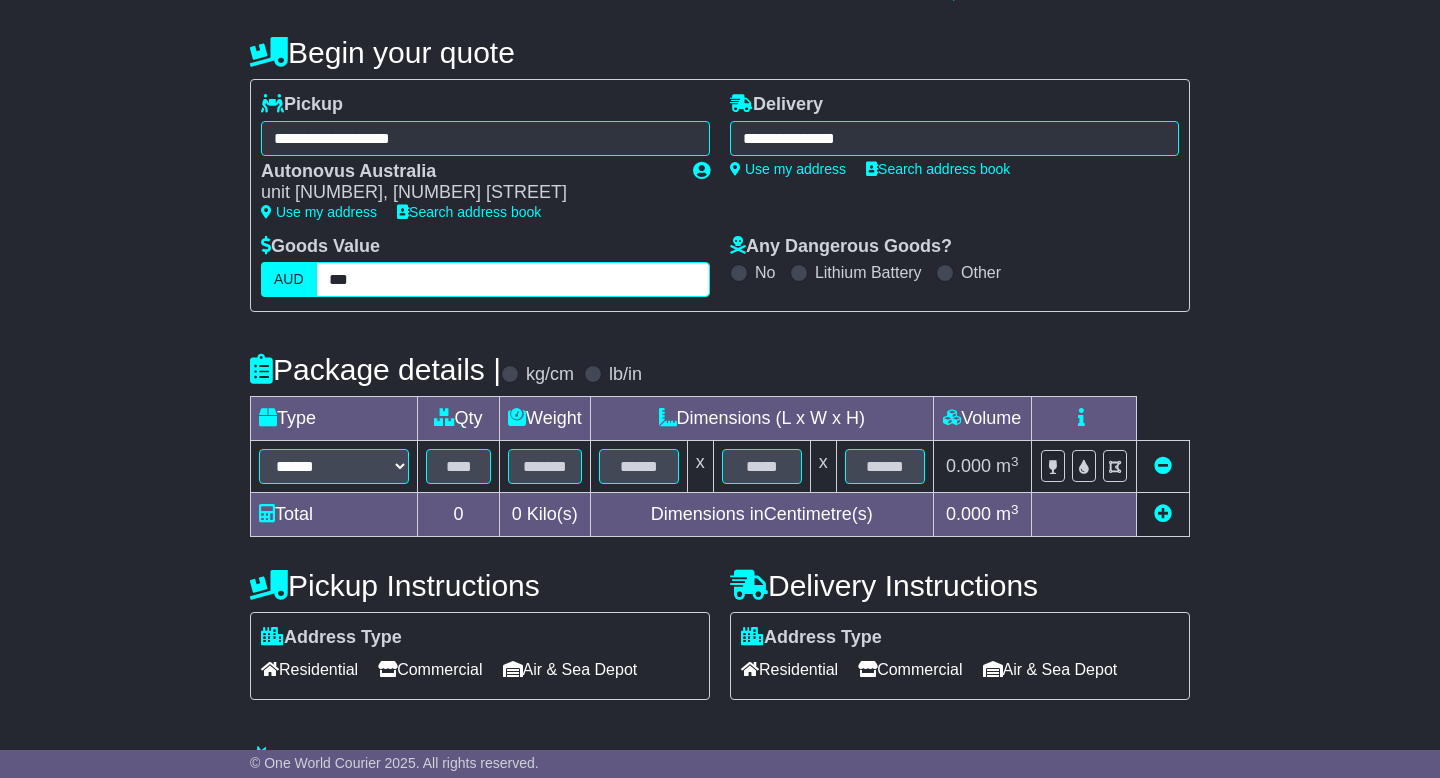 scroll, scrollTop: 177, scrollLeft: 0, axis: vertical 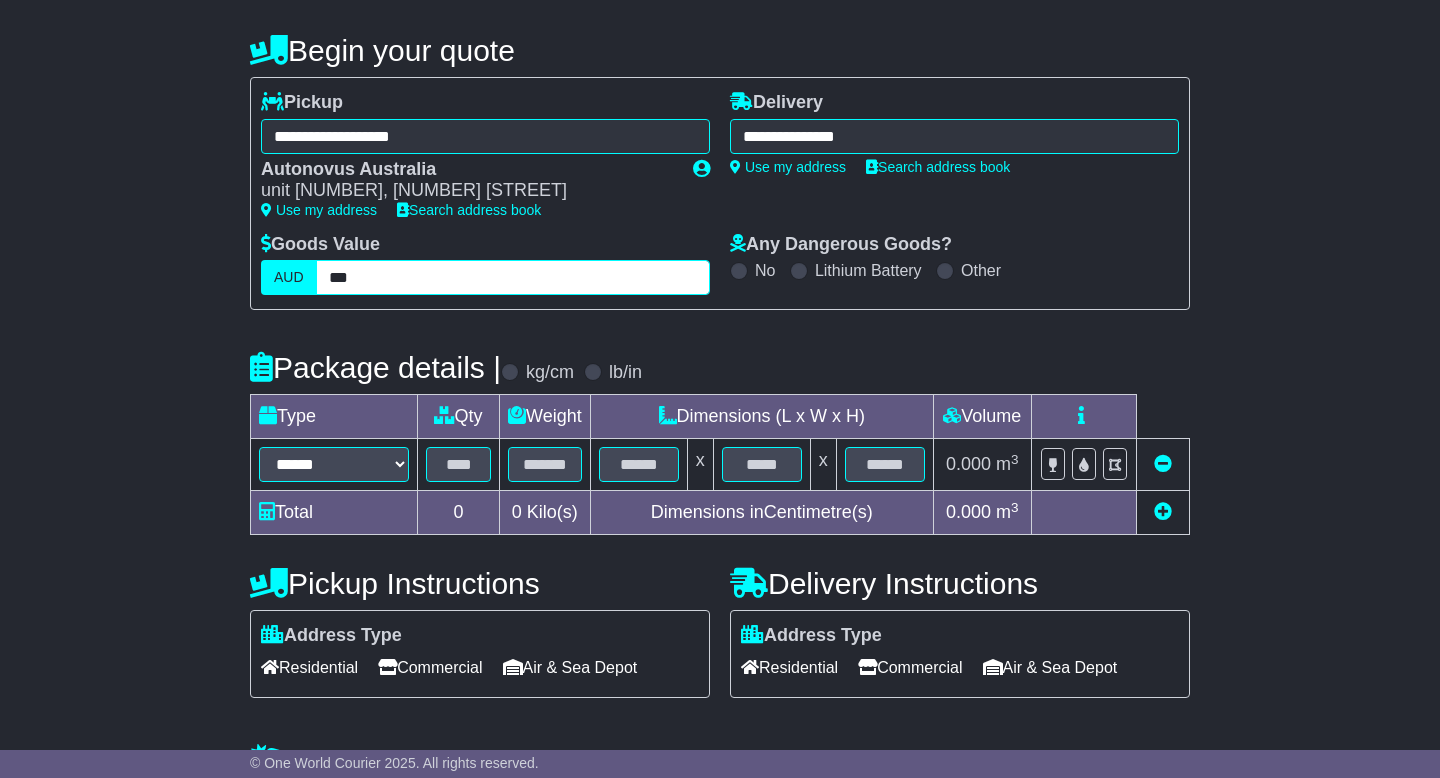 type on "***" 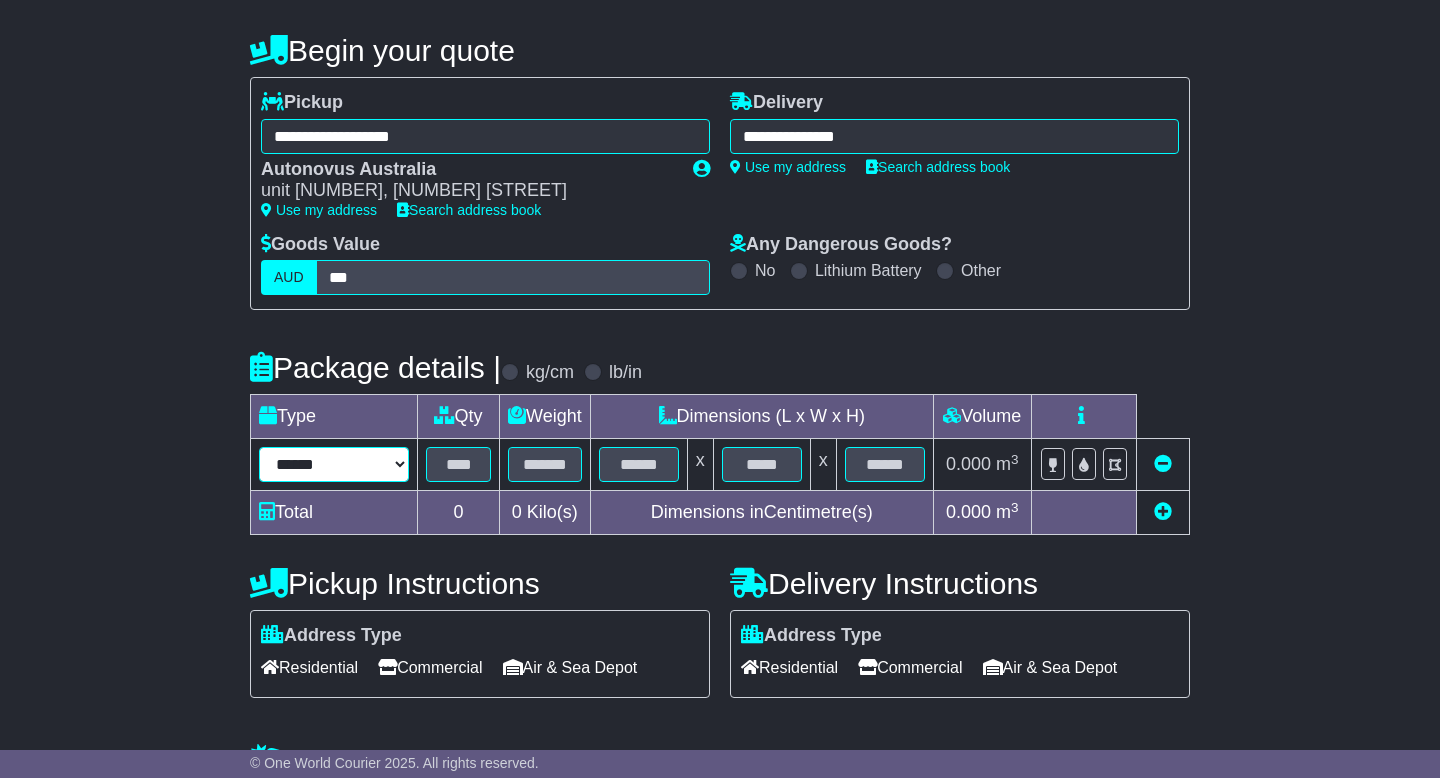 click on "****** ****** *** ******** ***** **** **** ****** *** *******" at bounding box center [334, 464] 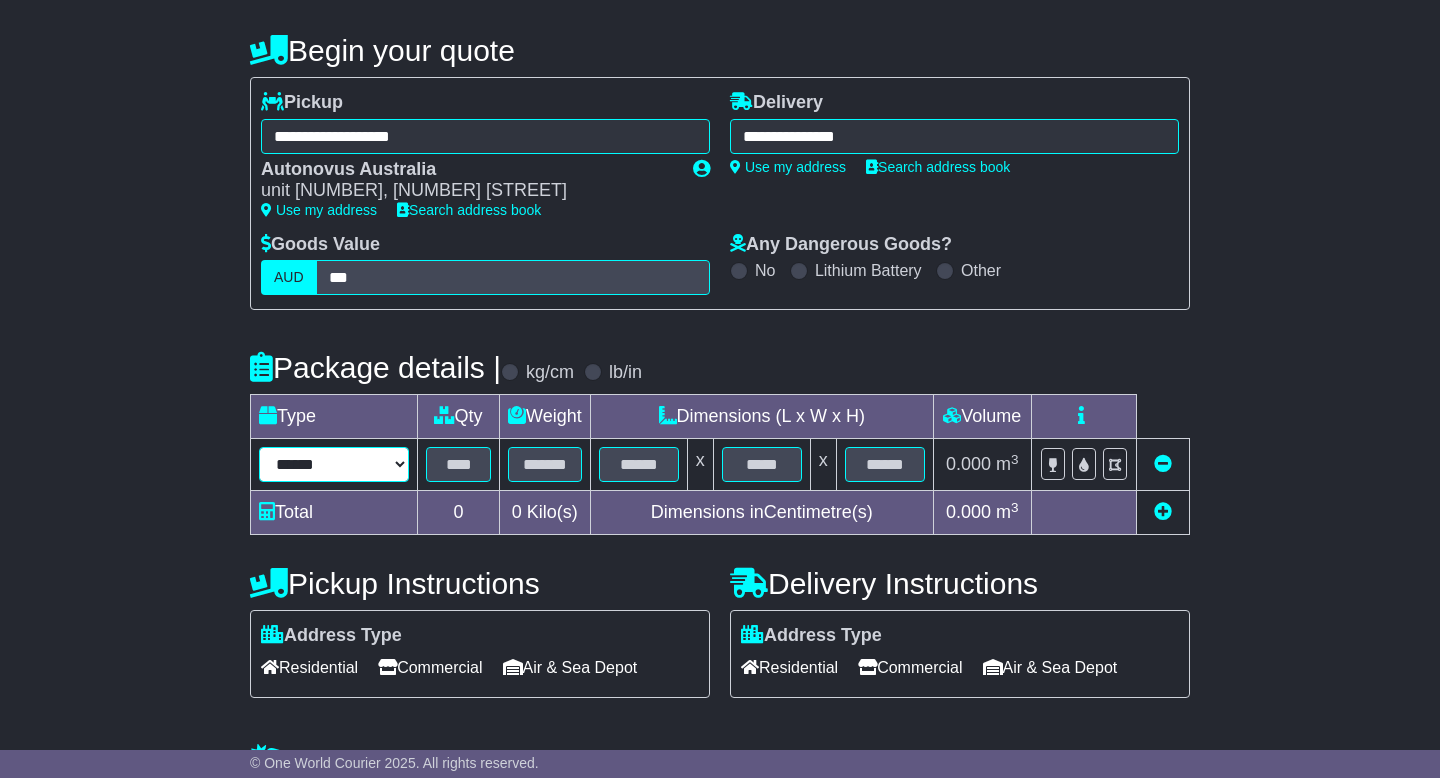 select on "*****" 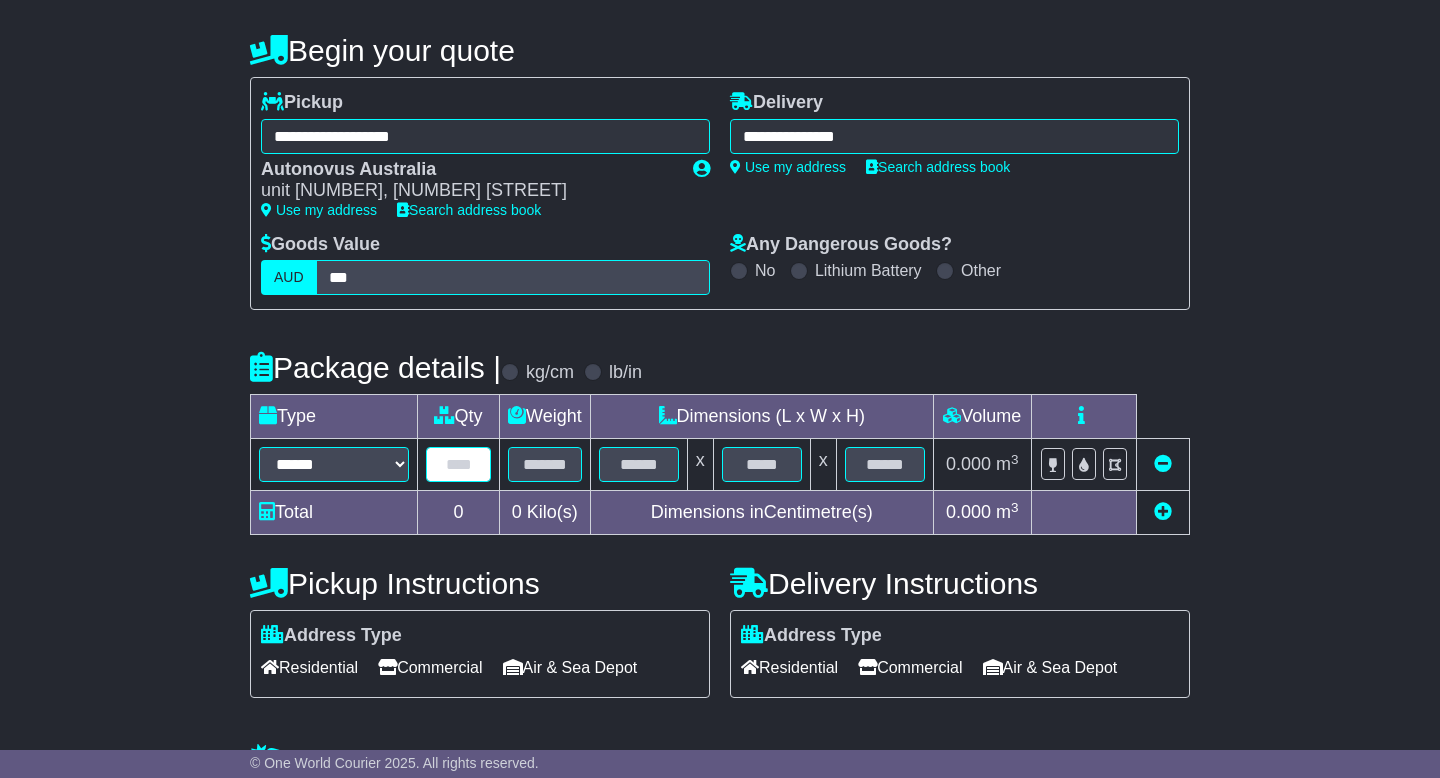 click at bounding box center [458, 464] 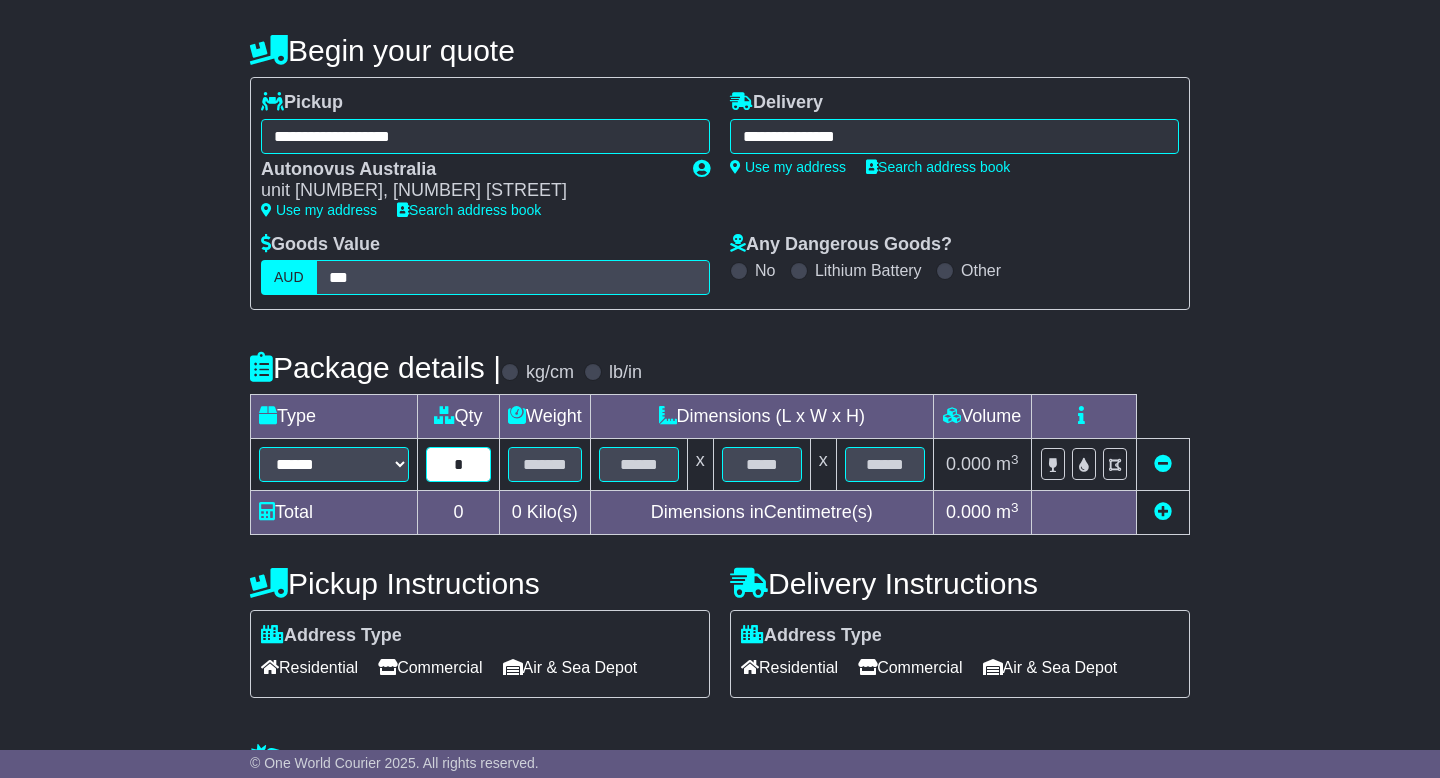 type on "*" 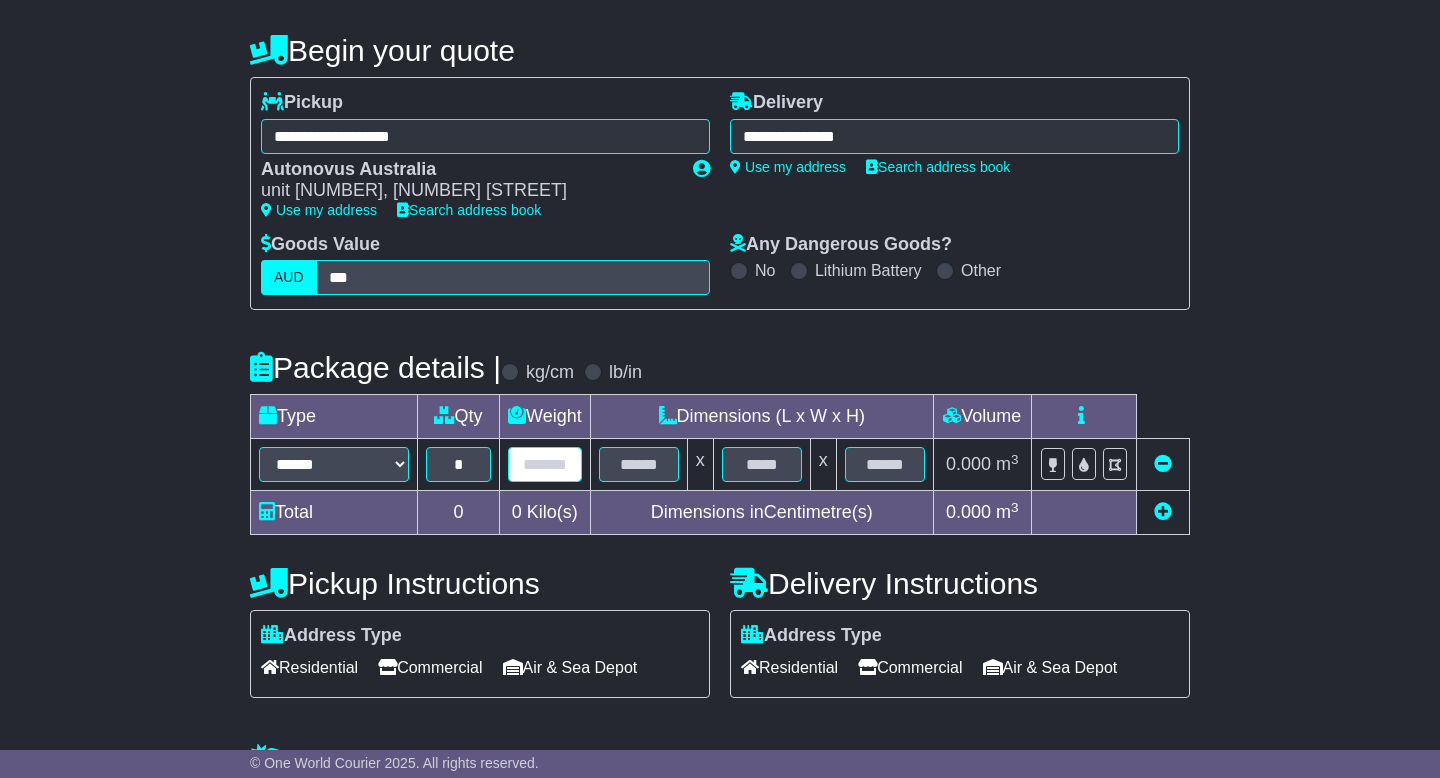 click at bounding box center (545, 464) 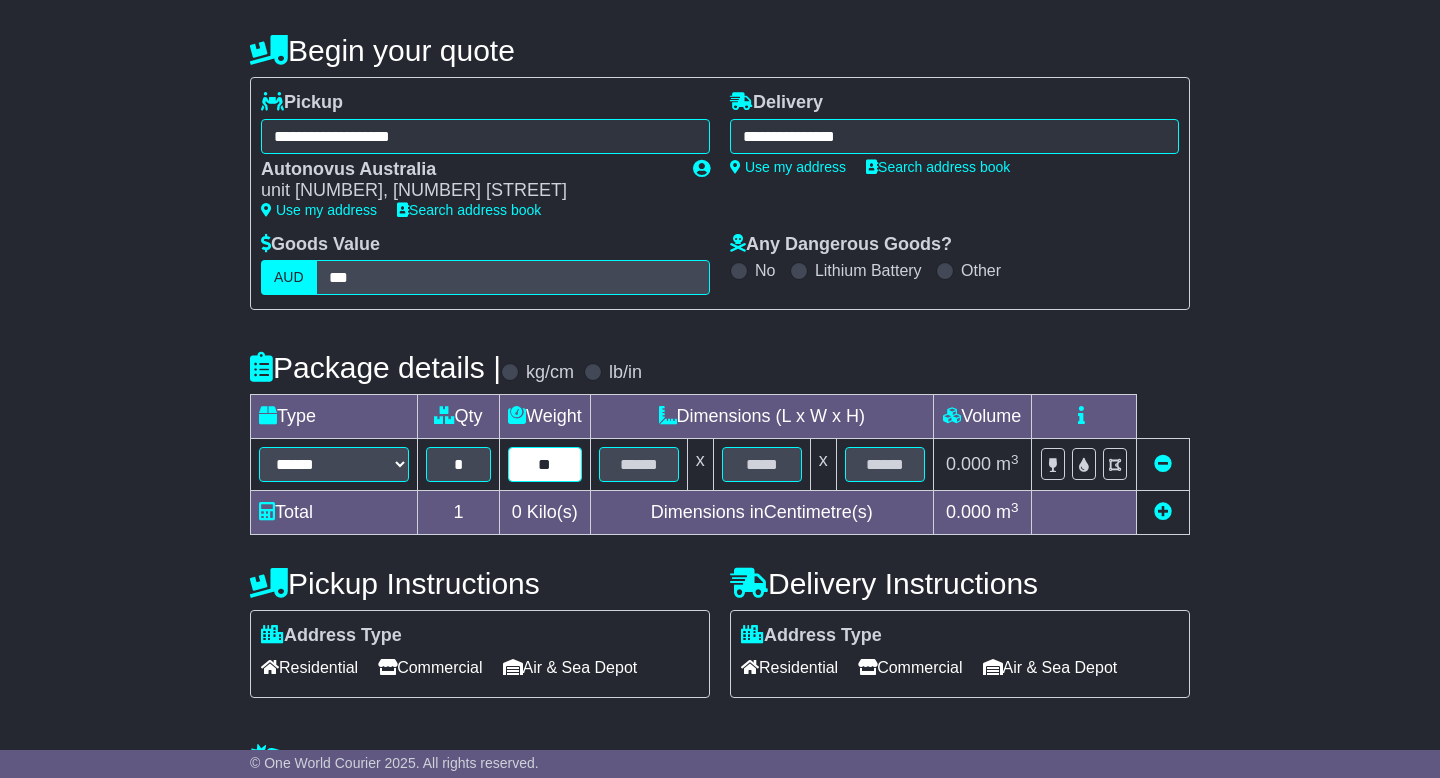 type on "**" 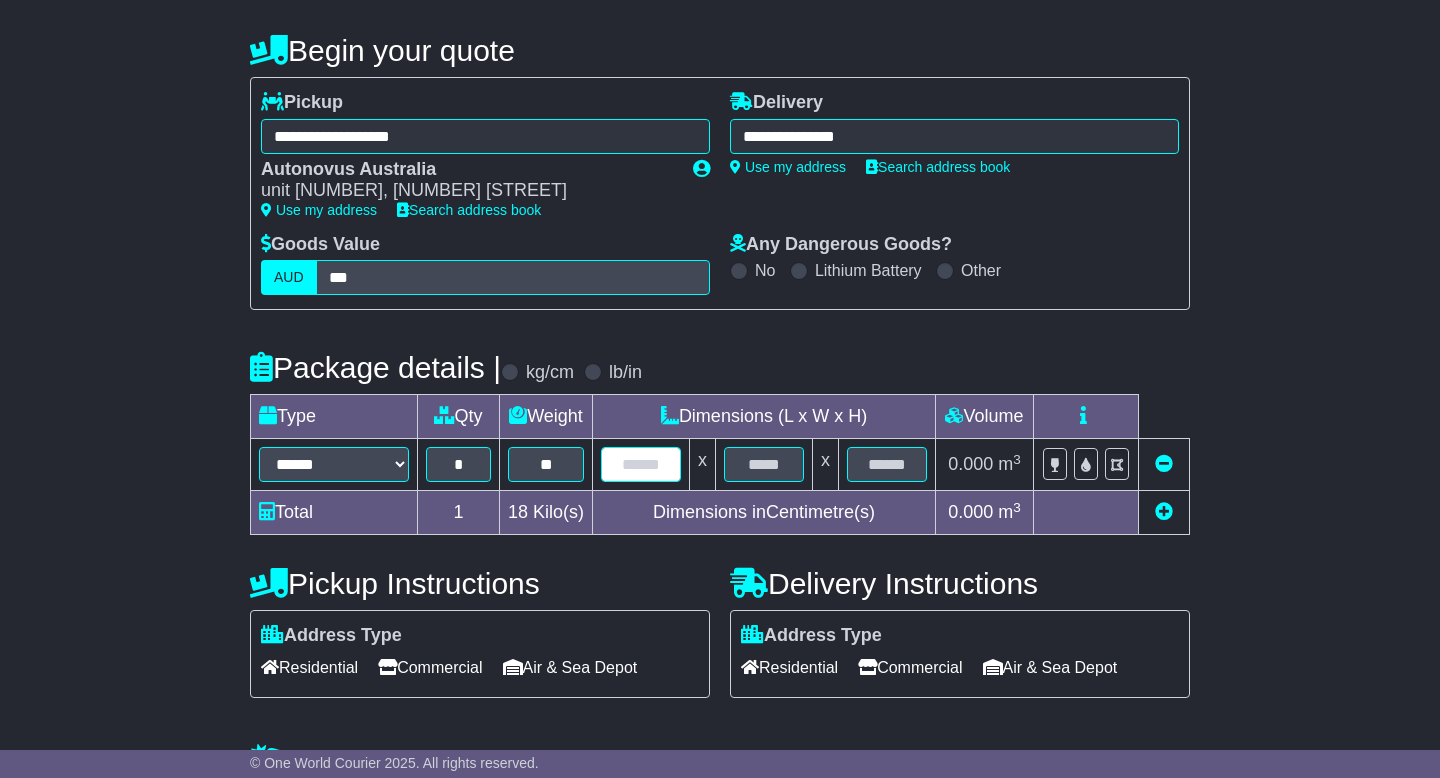 click at bounding box center [641, 464] 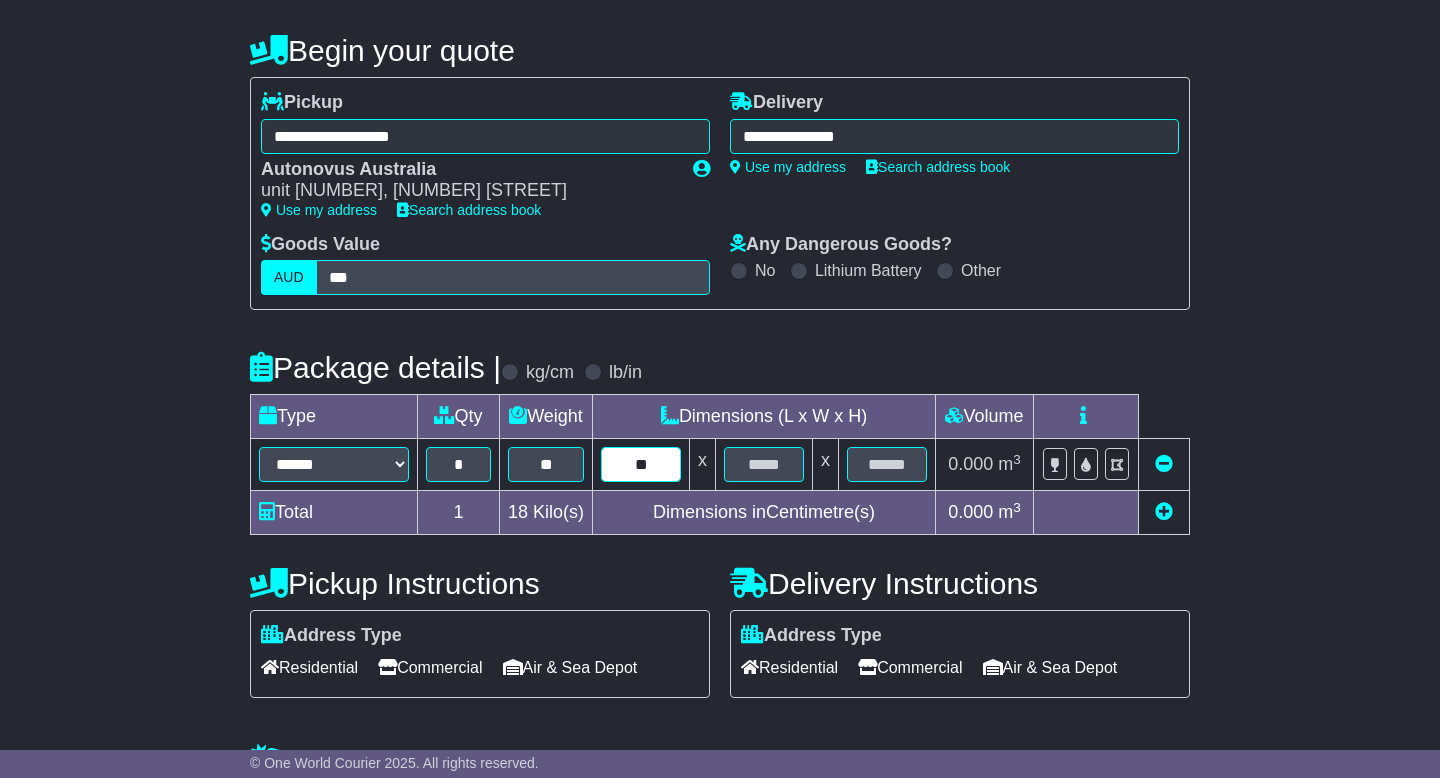 type on "**" 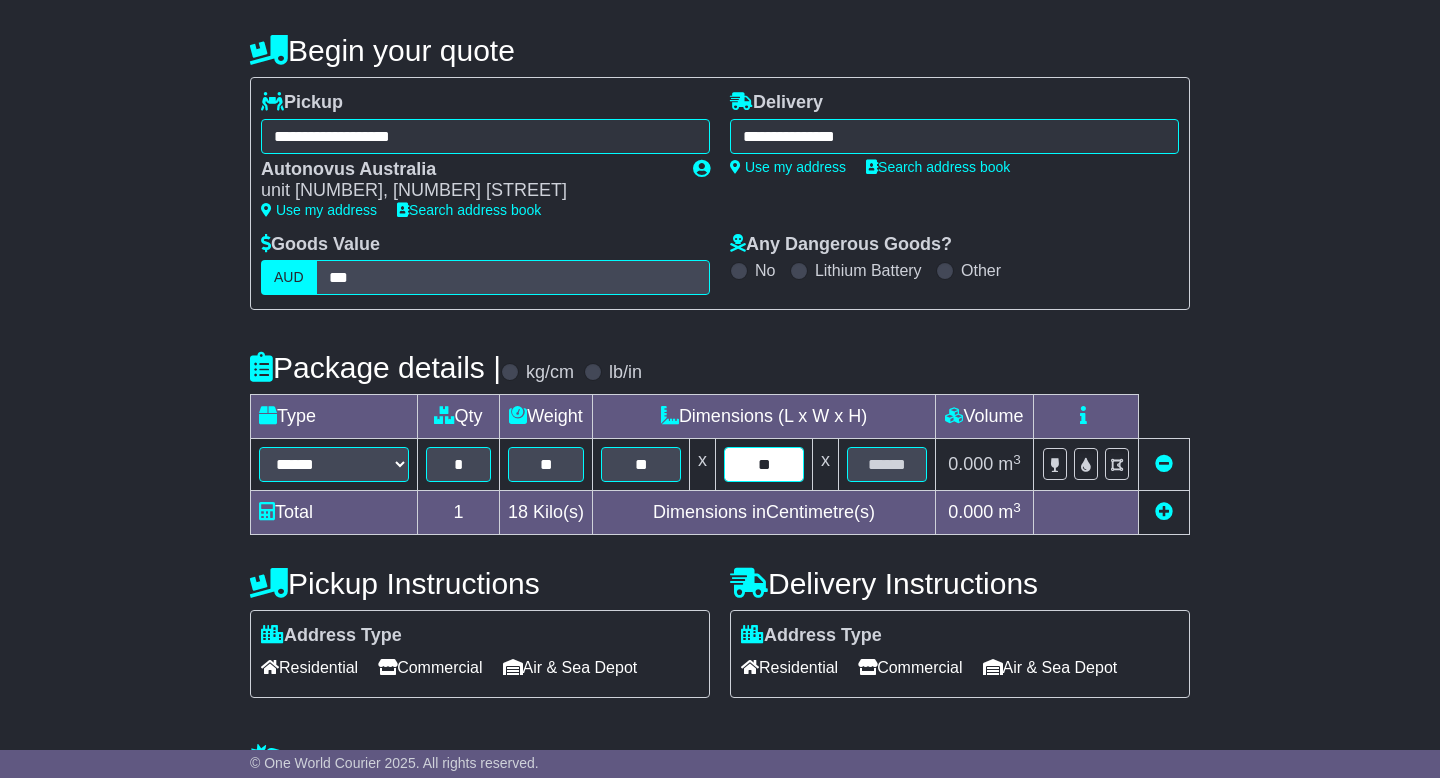type on "**" 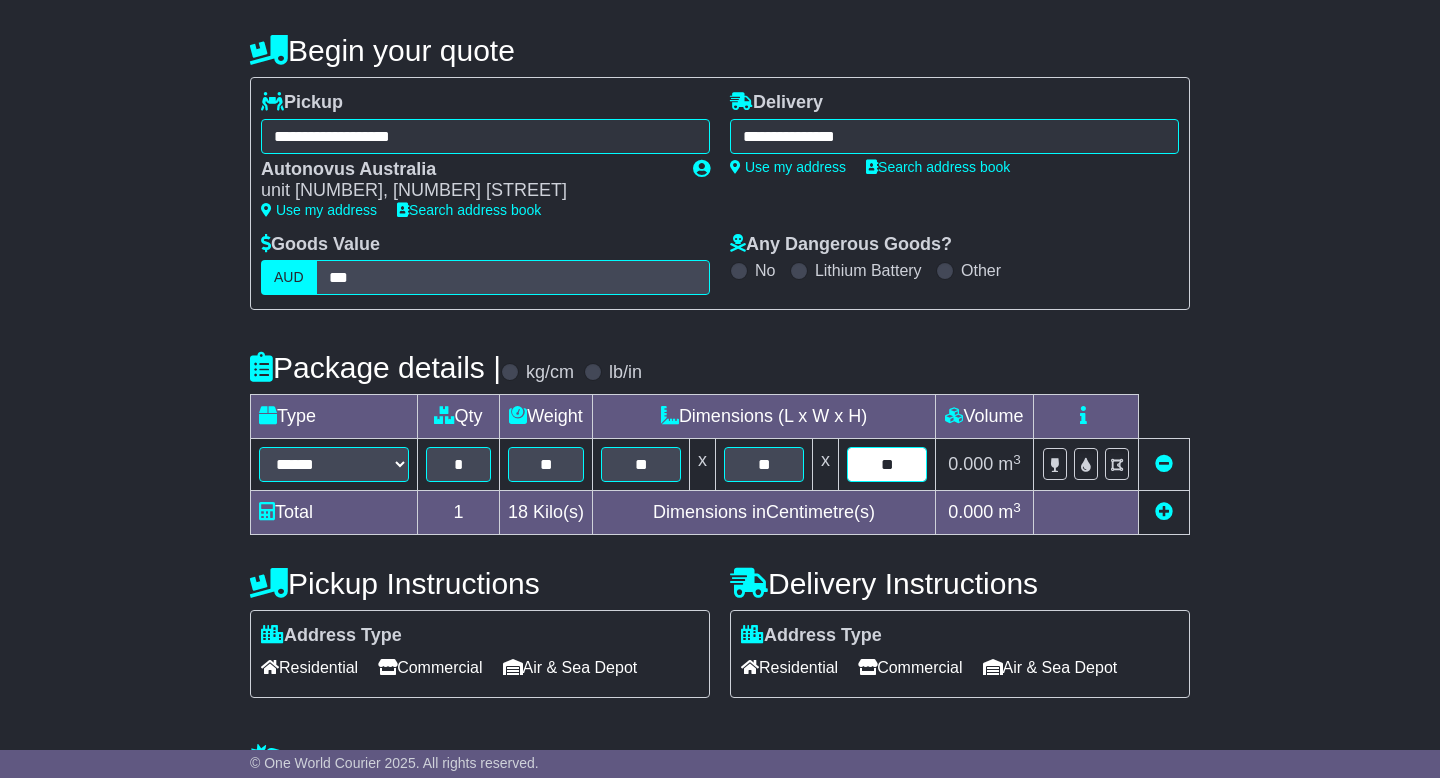 type on "**" 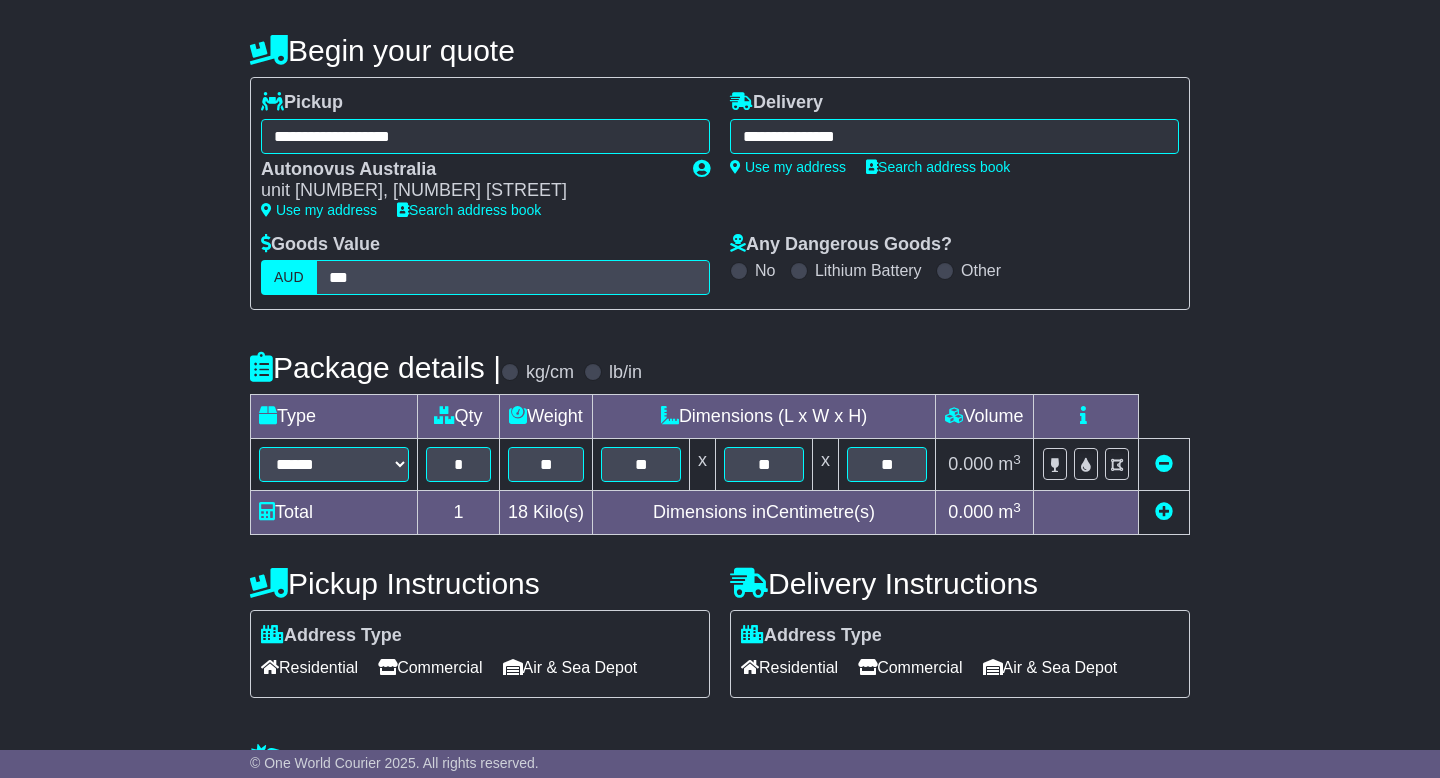 click on "**********" at bounding box center (720, 557) 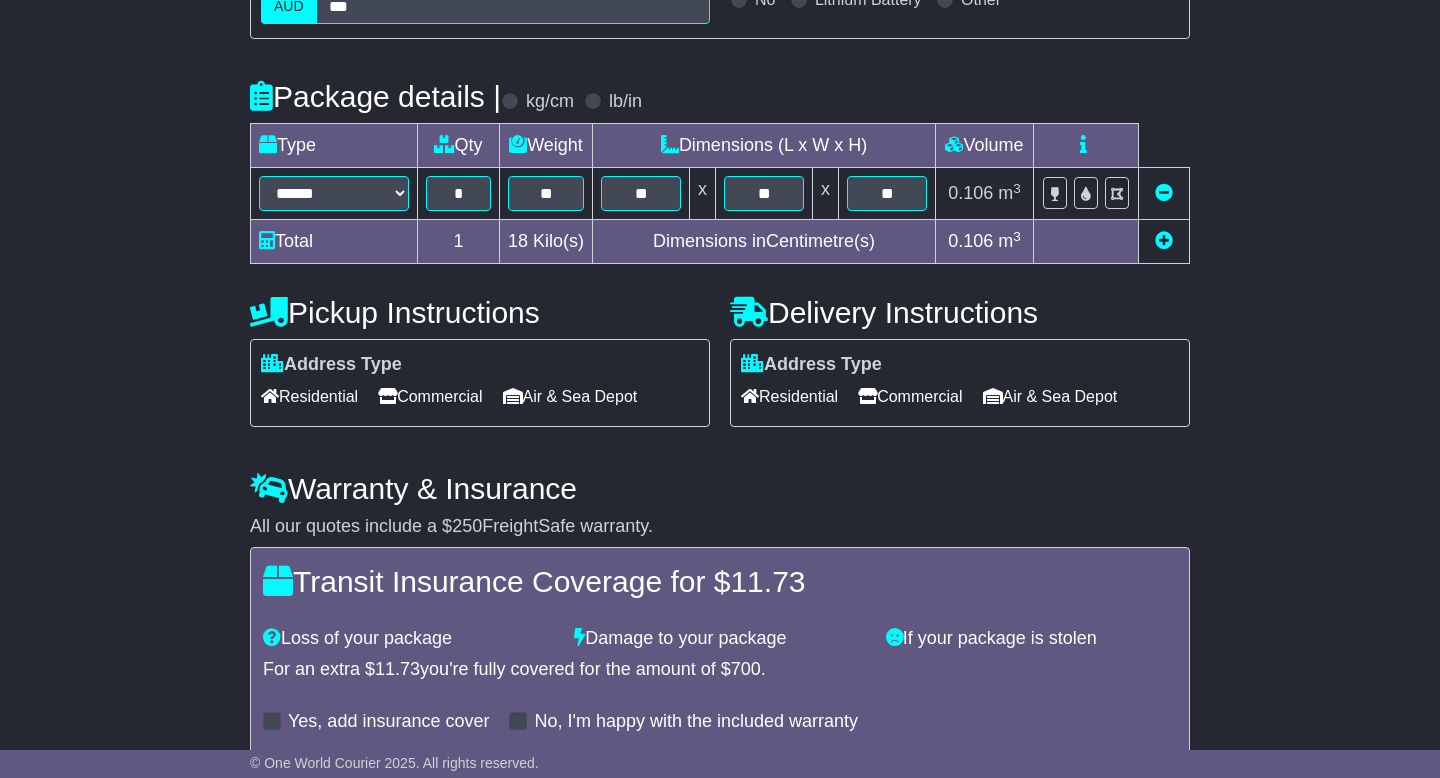 scroll, scrollTop: 476, scrollLeft: 0, axis: vertical 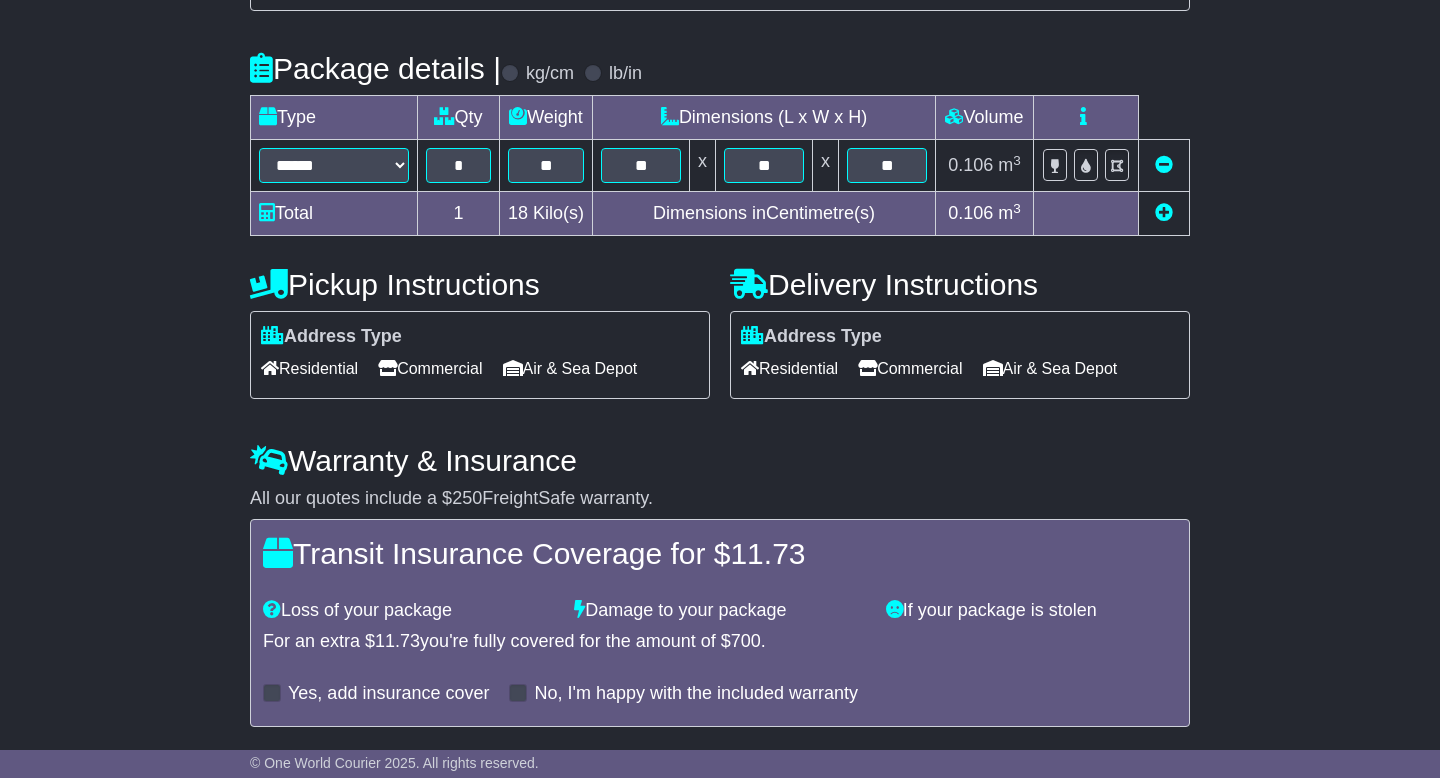 click on "Residential" at bounding box center (789, 368) 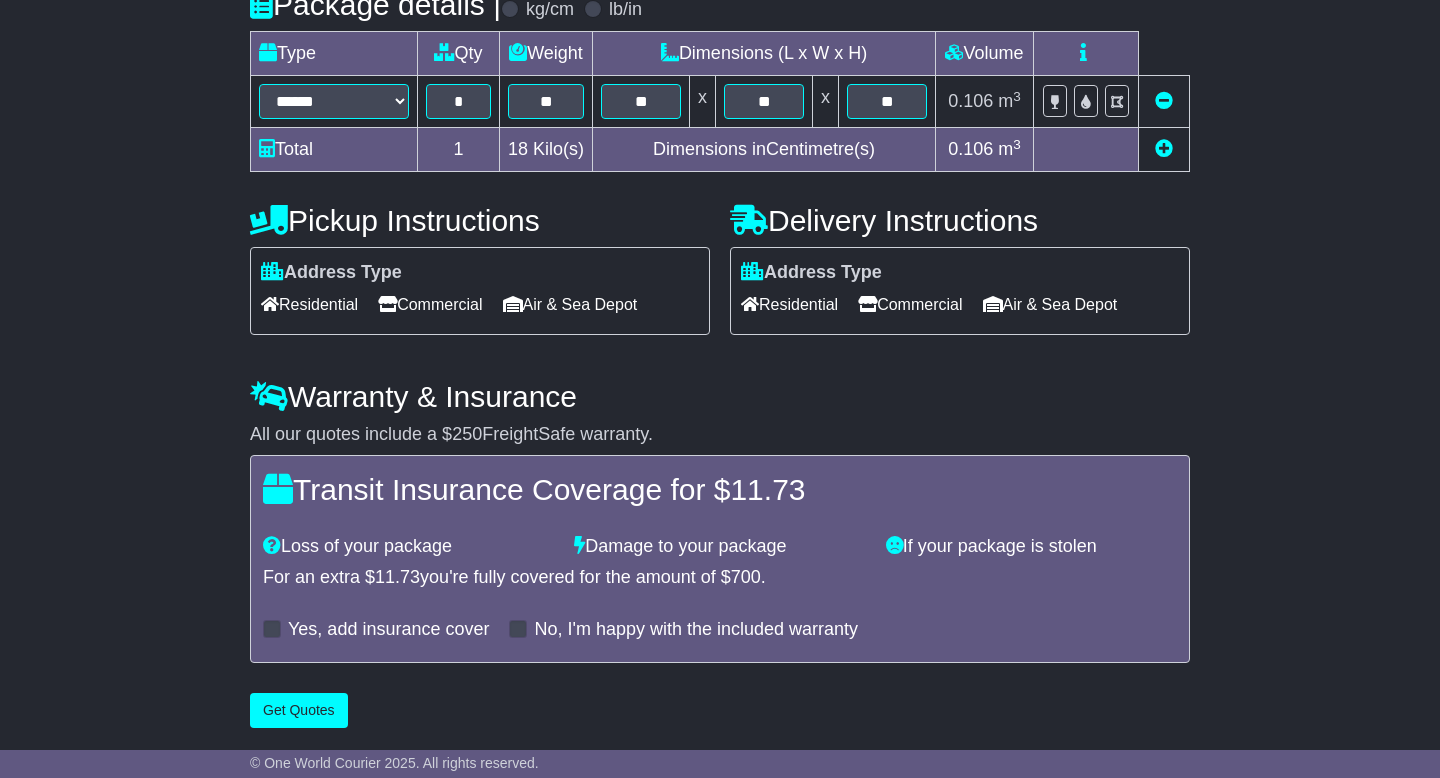 click at bounding box center (272, 629) 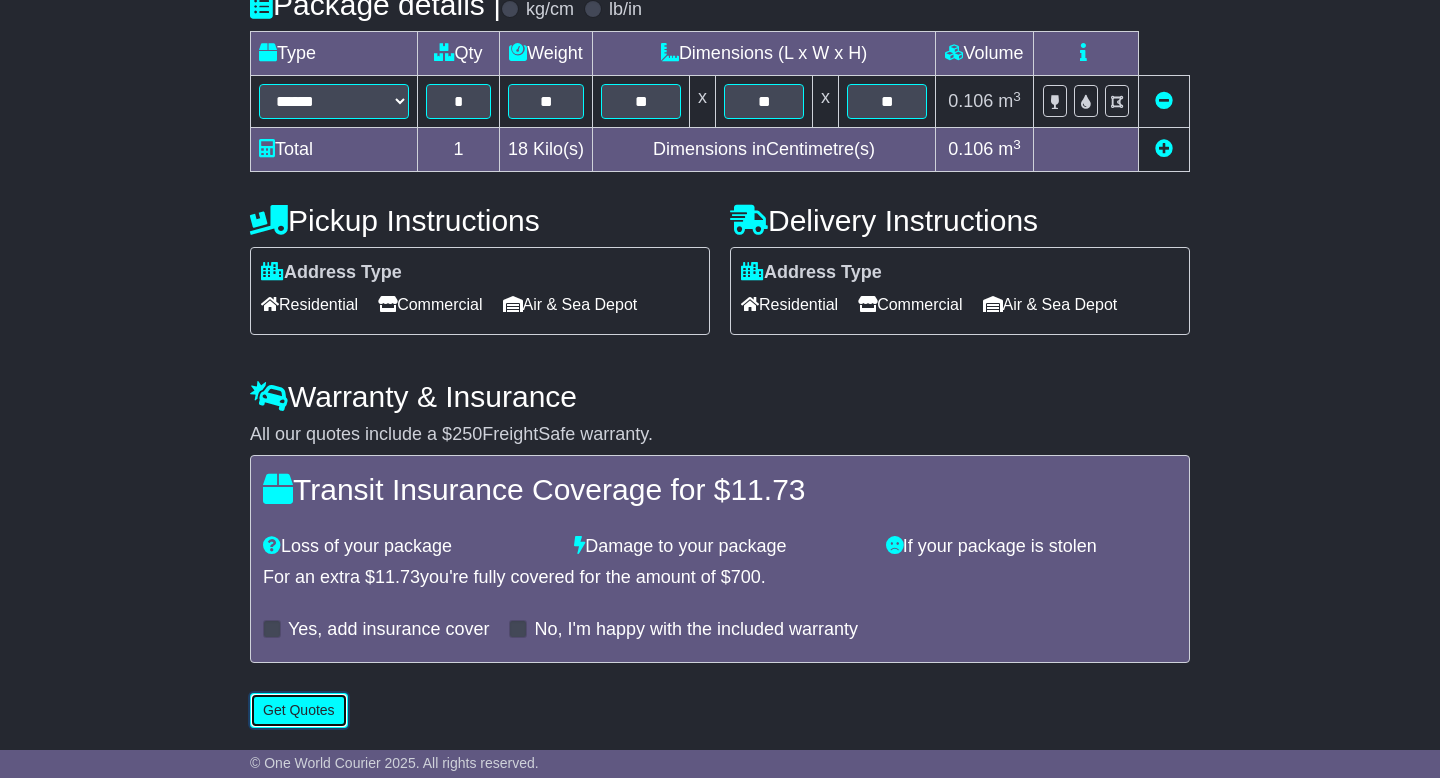 click on "Get Quotes" at bounding box center (299, 710) 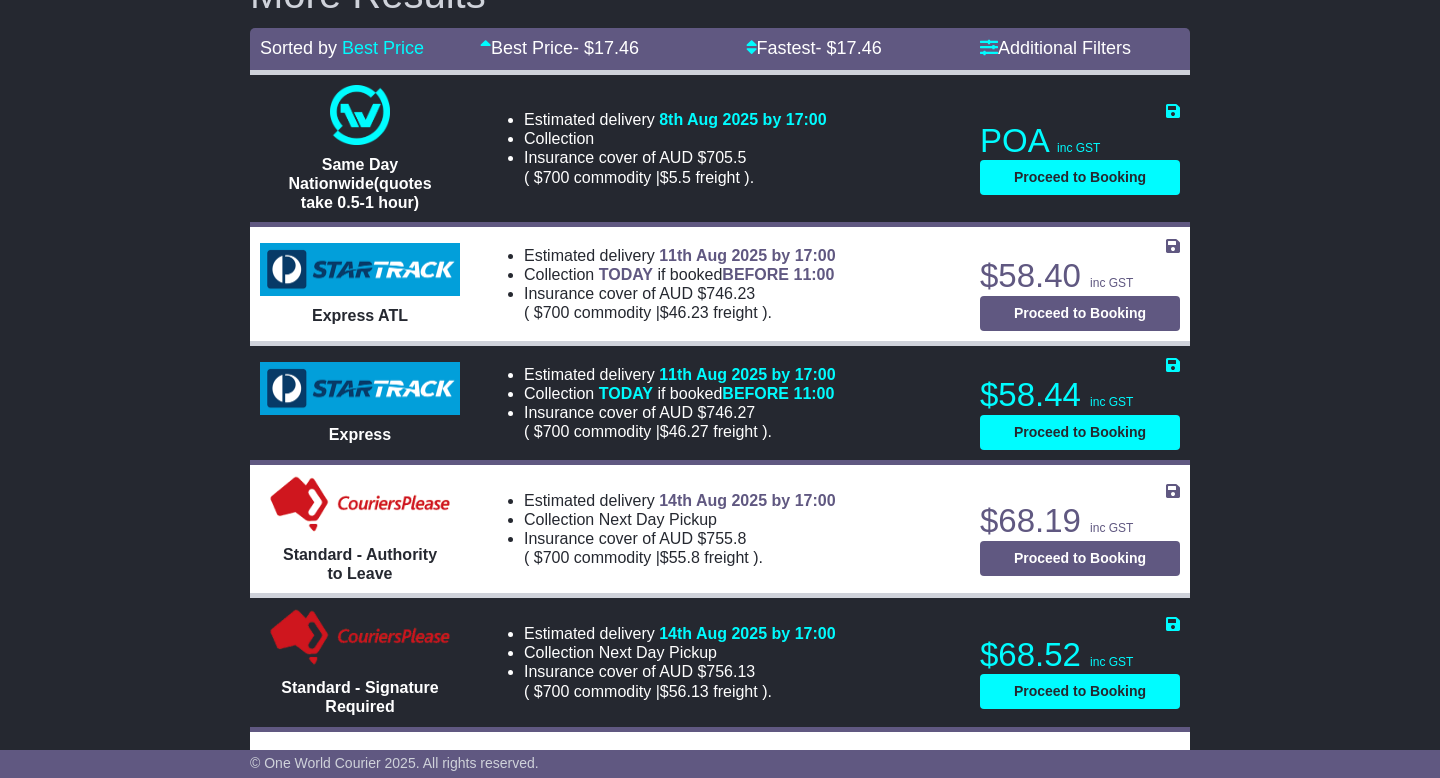 scroll, scrollTop: 747, scrollLeft: 0, axis: vertical 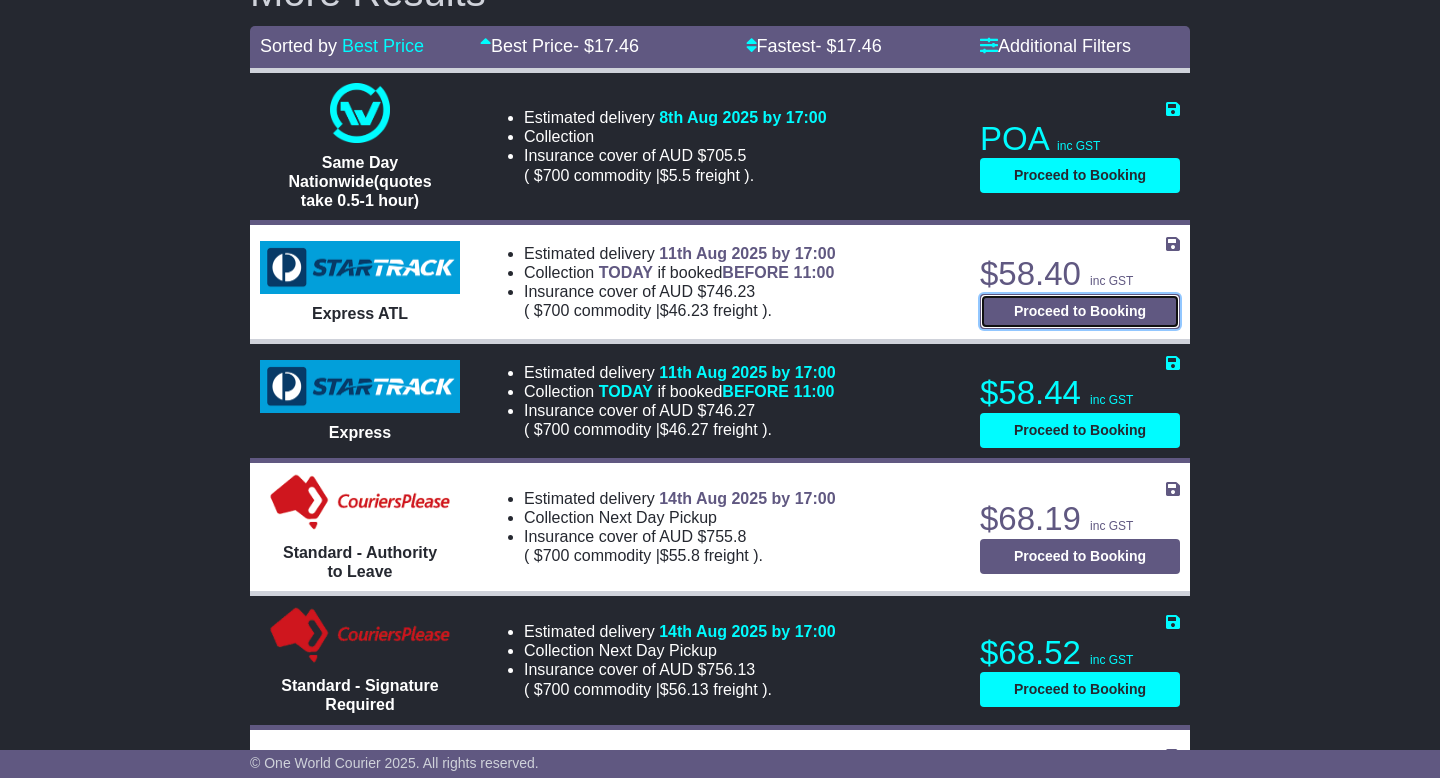 click on "Proceed to Booking" at bounding box center [1080, 311] 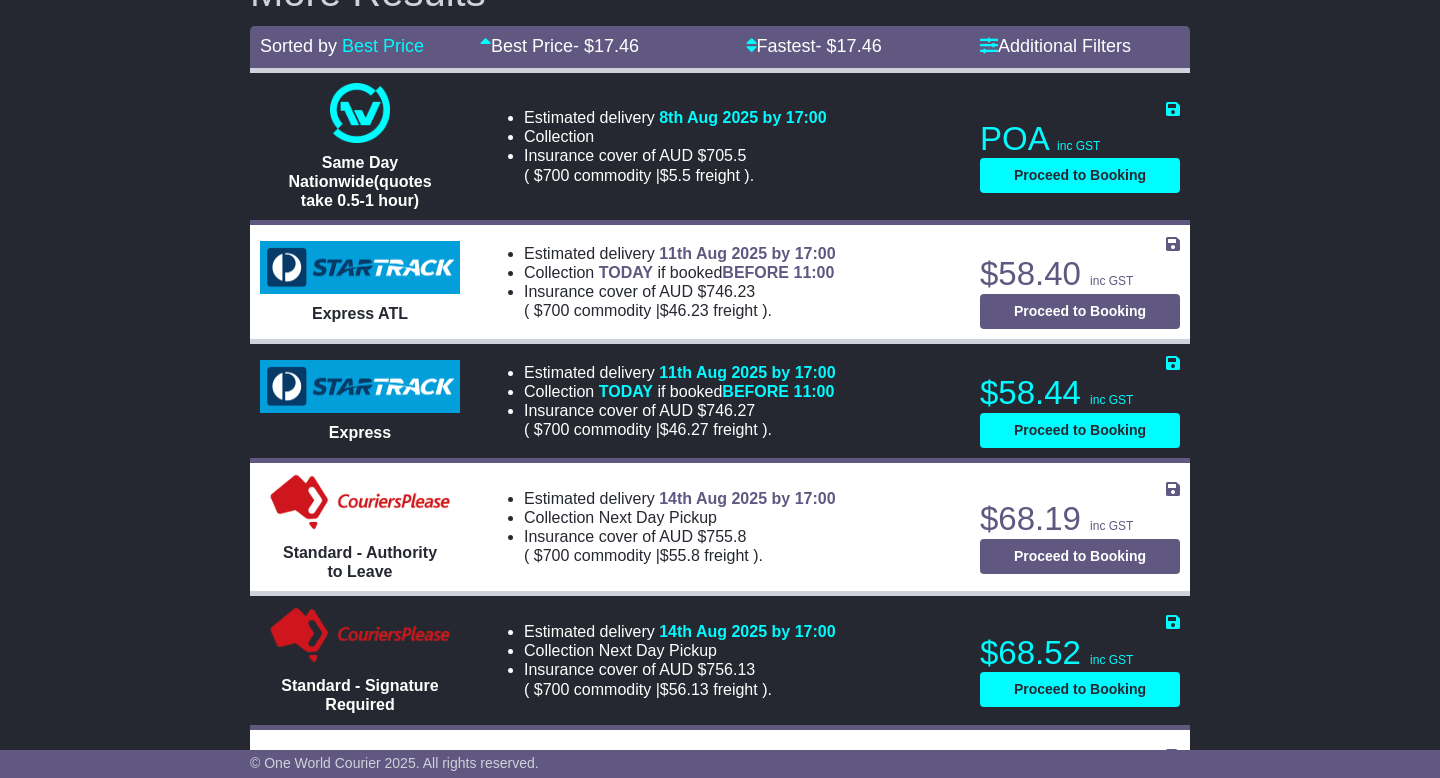 select on "**********" 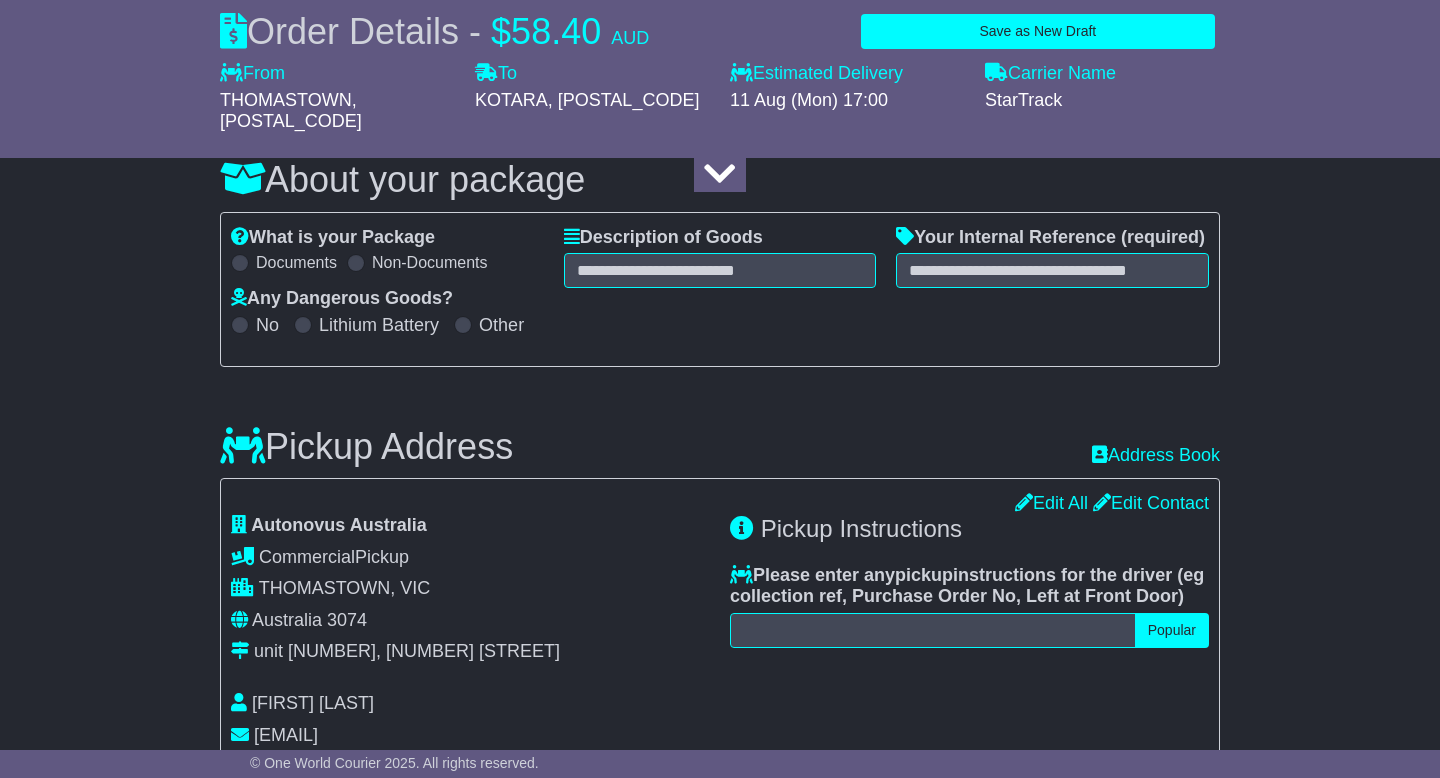 scroll, scrollTop: 0, scrollLeft: 0, axis: both 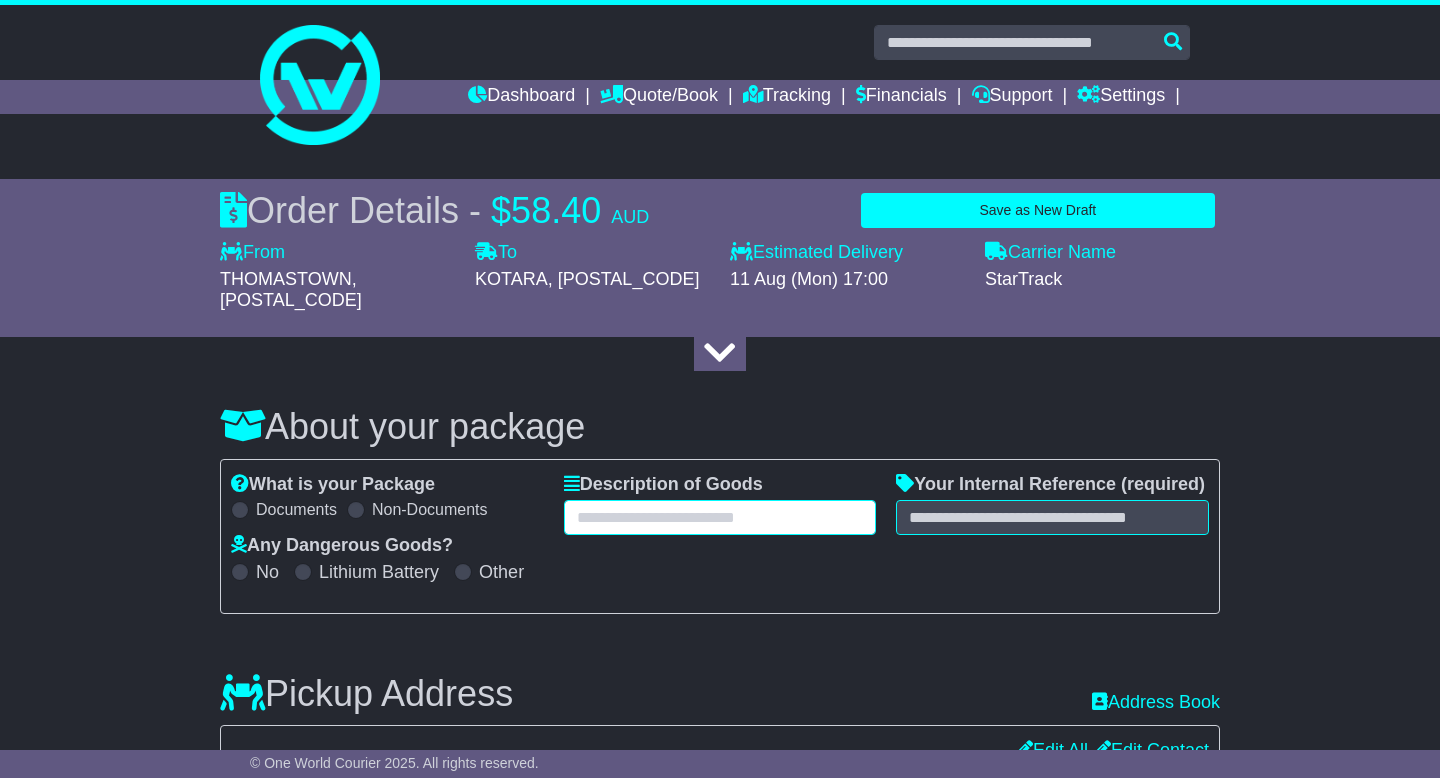 click at bounding box center [720, 517] 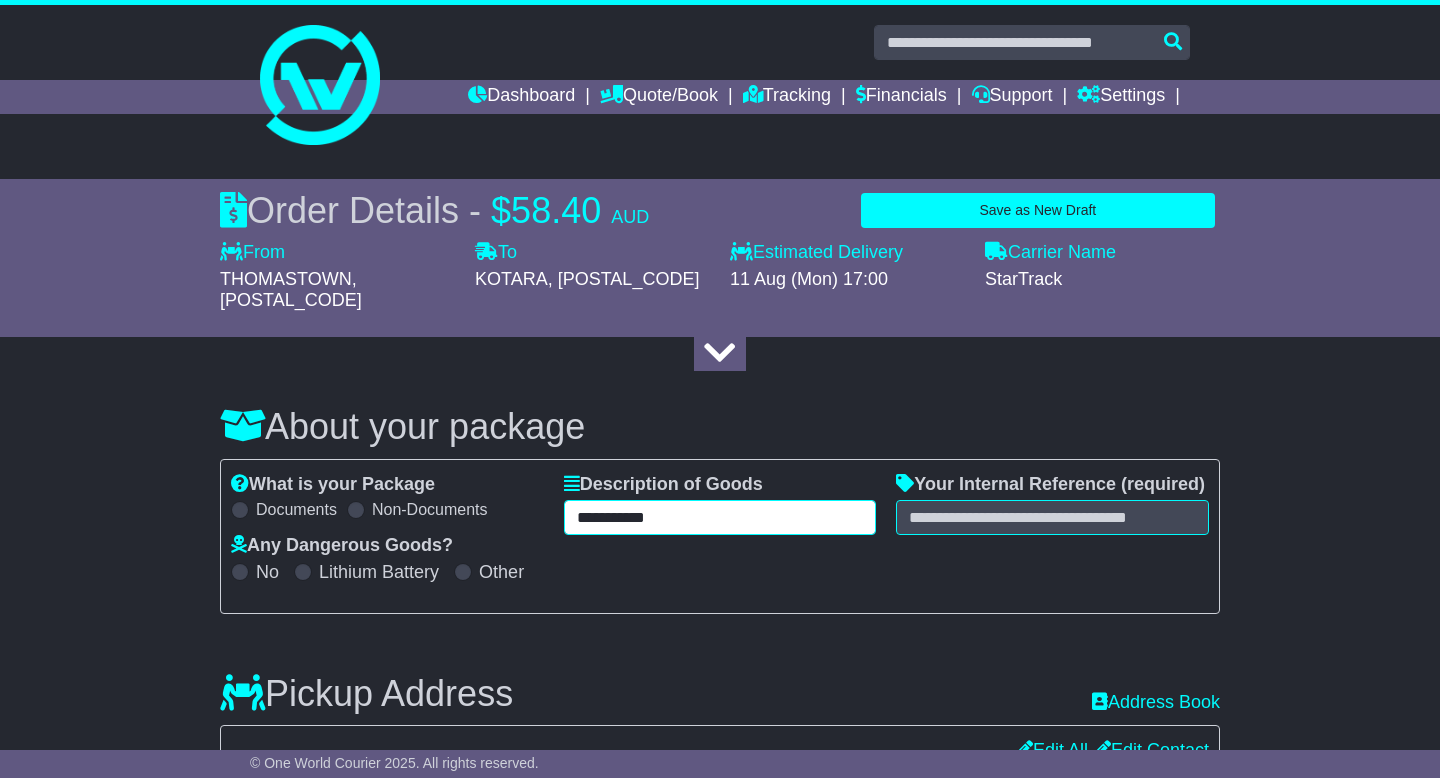 type on "**********" 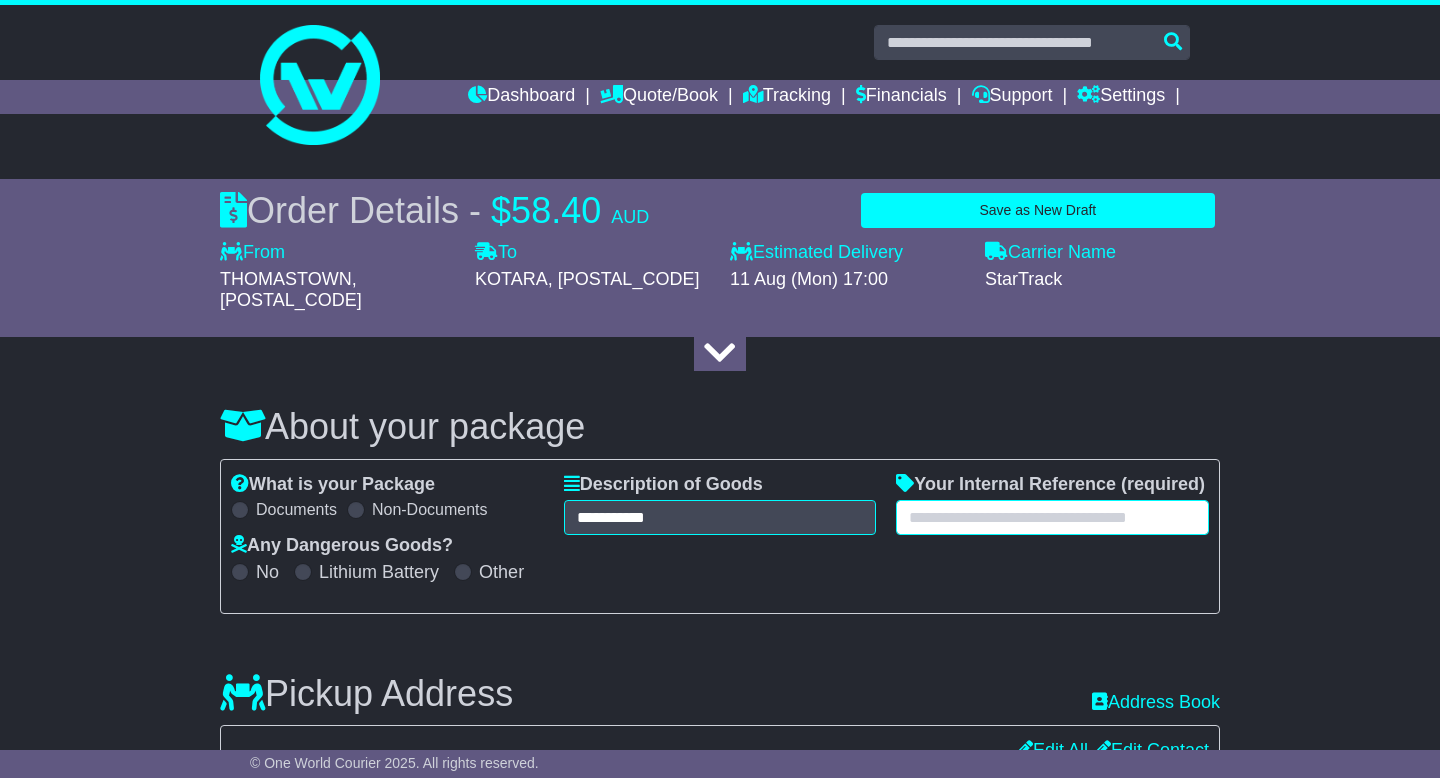 click at bounding box center (1052, 517) 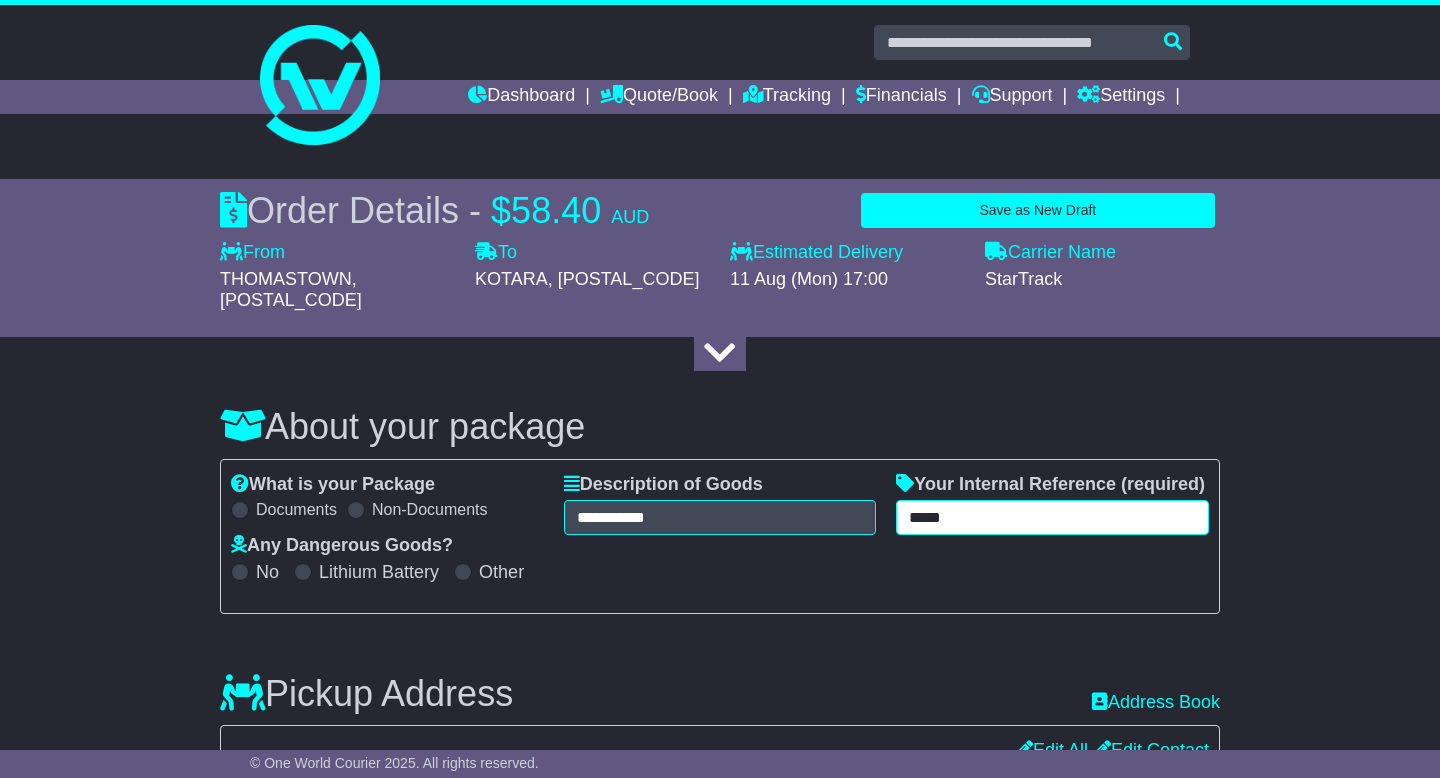 type on "*****" 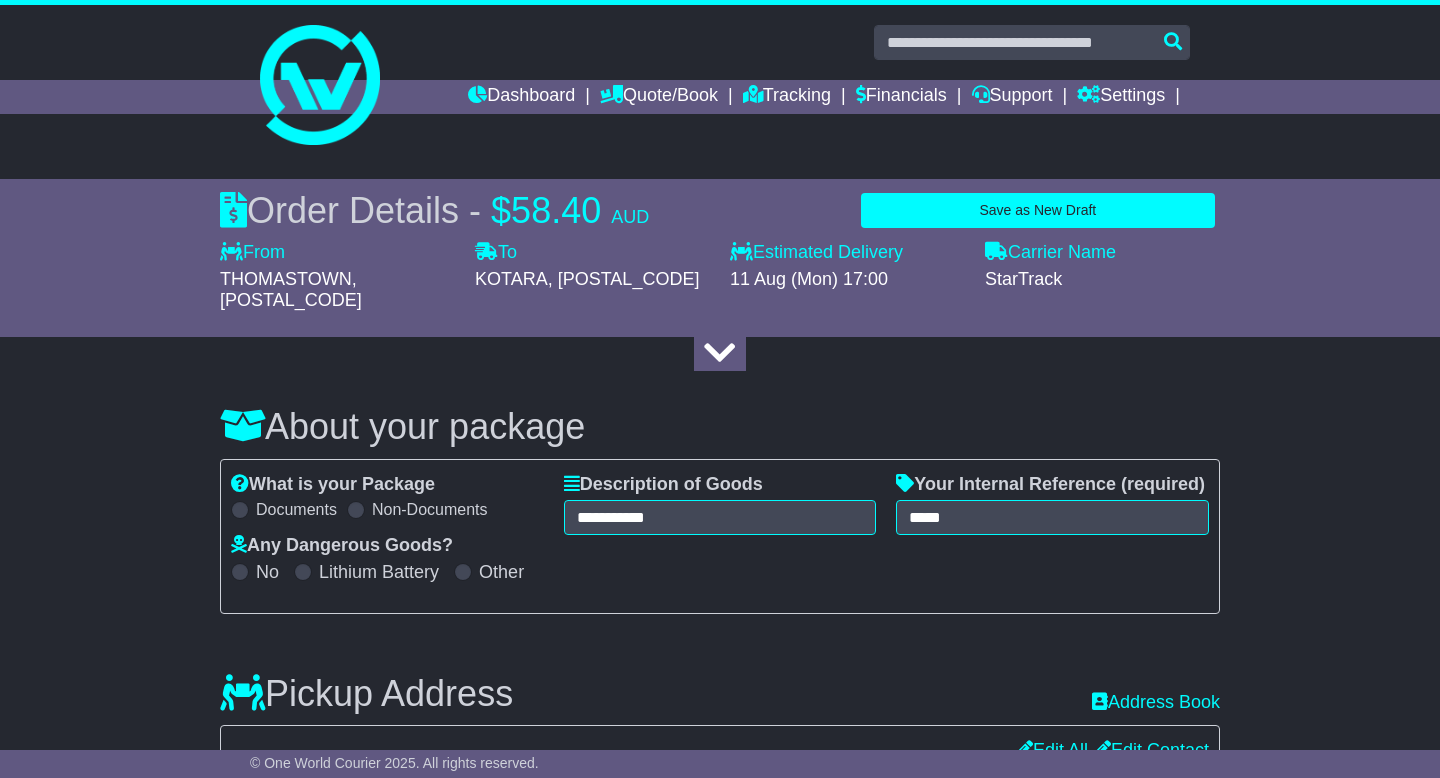 click on "**********" at bounding box center (720, 1808) 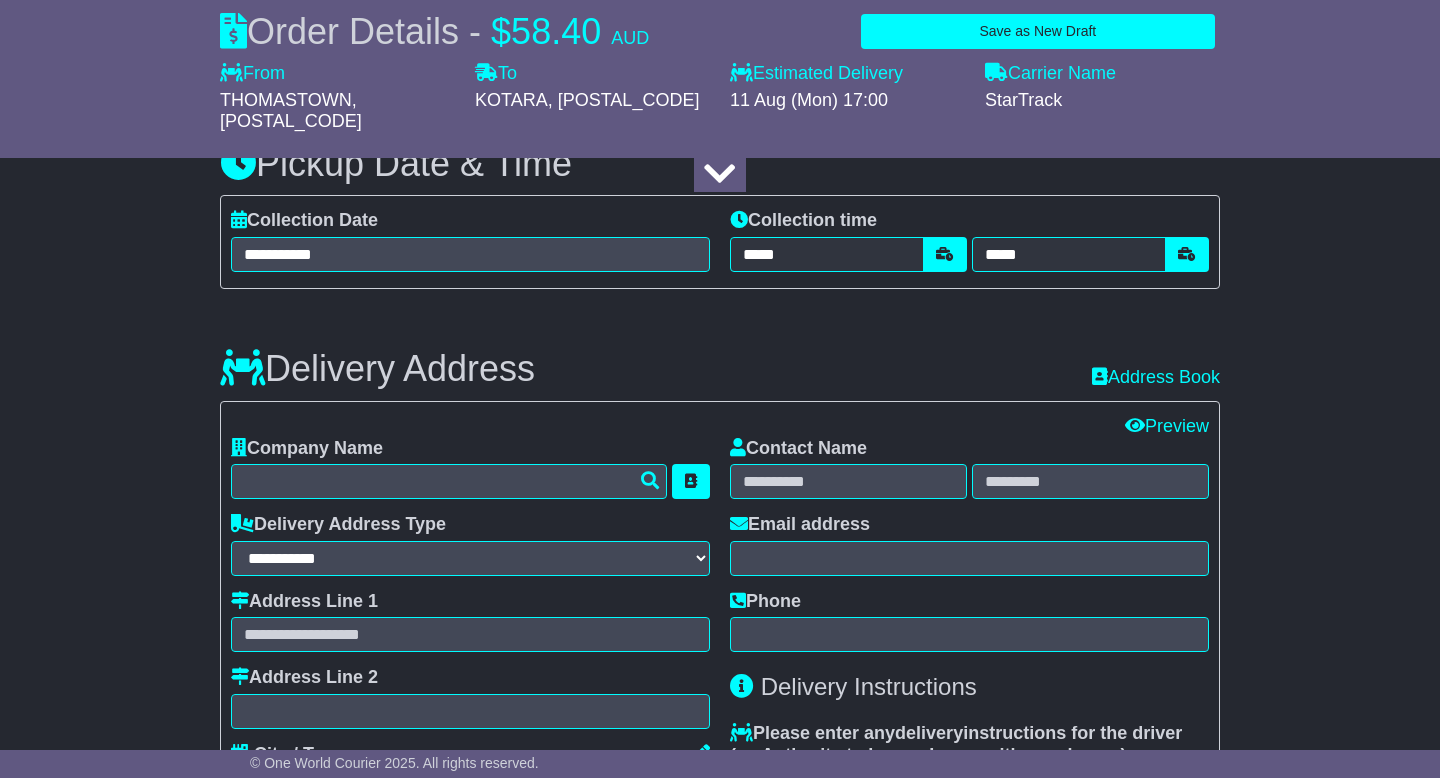 scroll, scrollTop: 963, scrollLeft: 0, axis: vertical 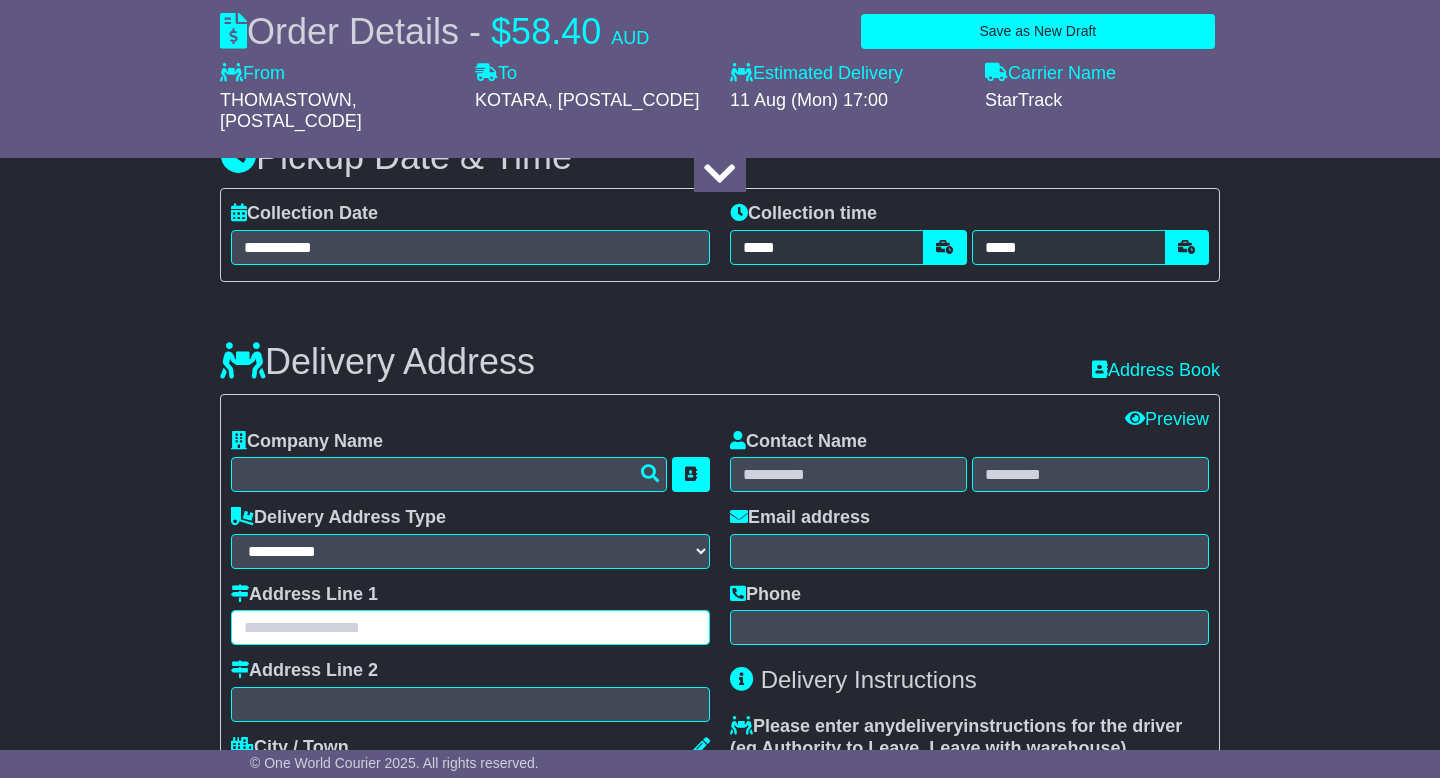 click at bounding box center (470, 627) 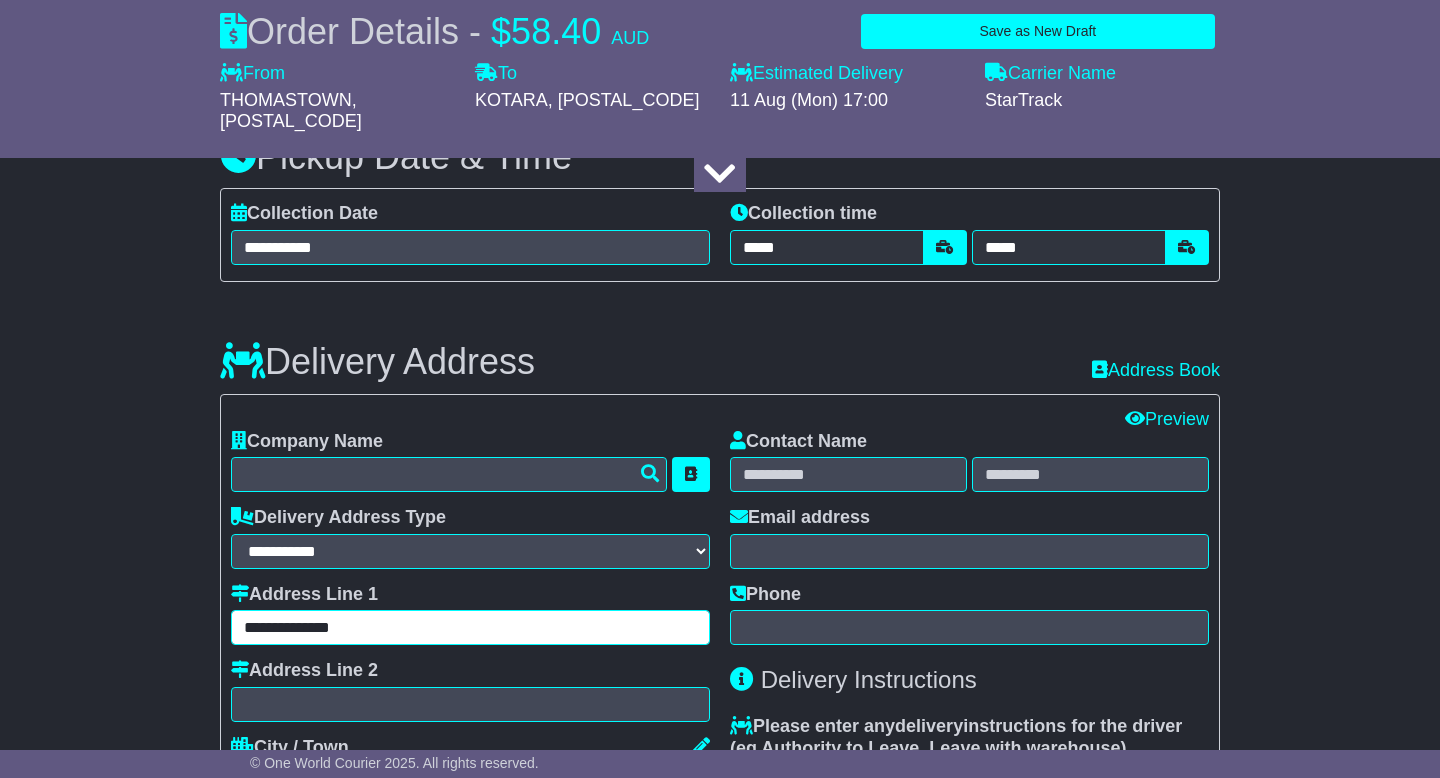 type on "**********" 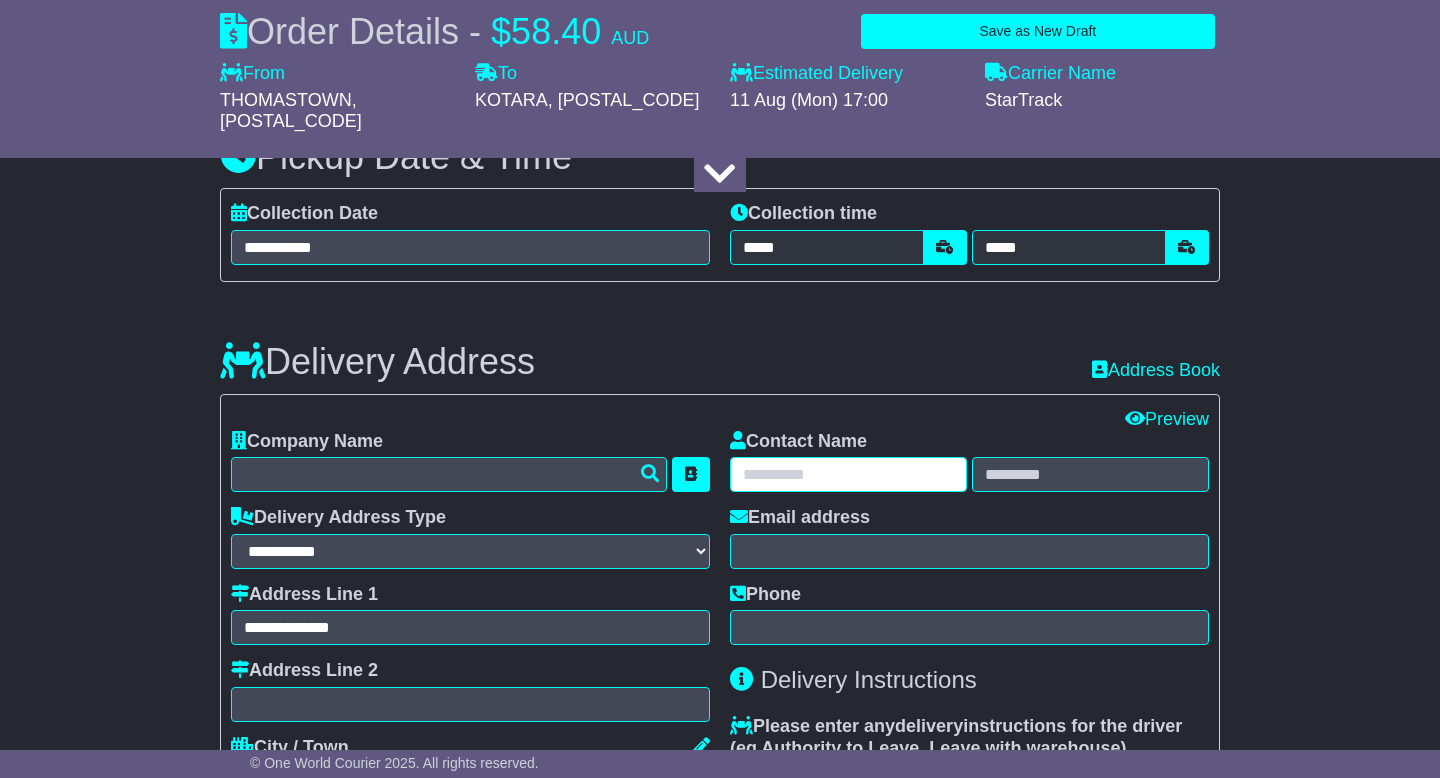 click at bounding box center (848, 474) 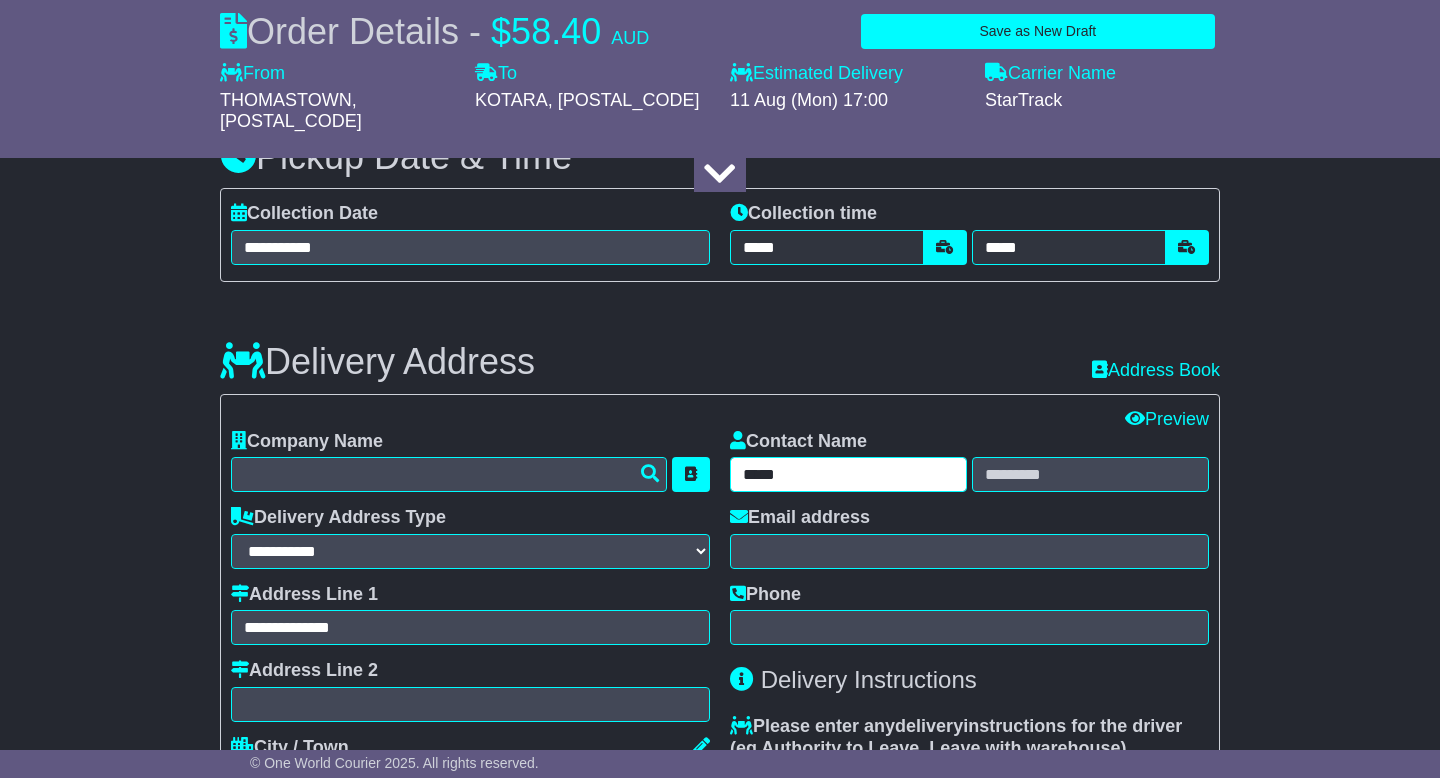 type on "****" 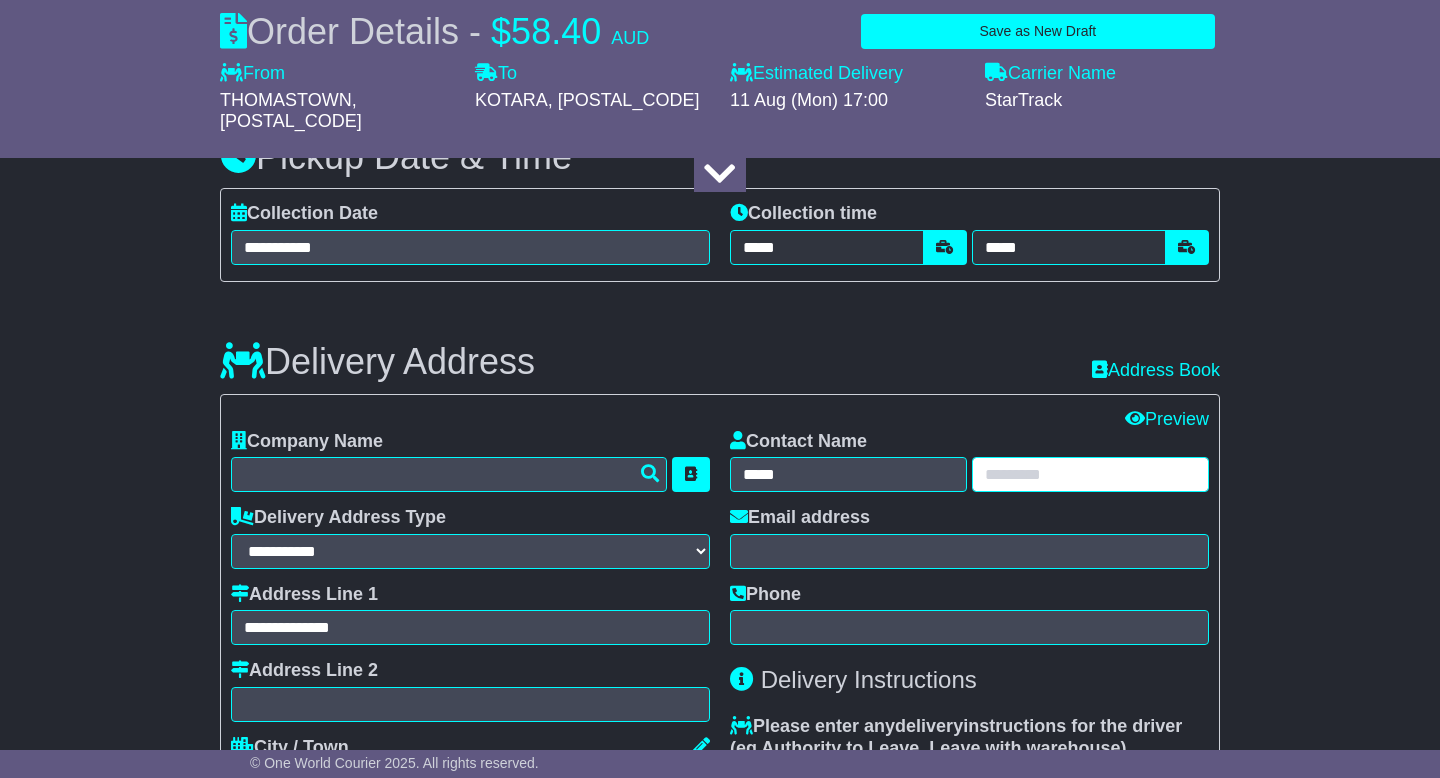 click at bounding box center [1090, 474] 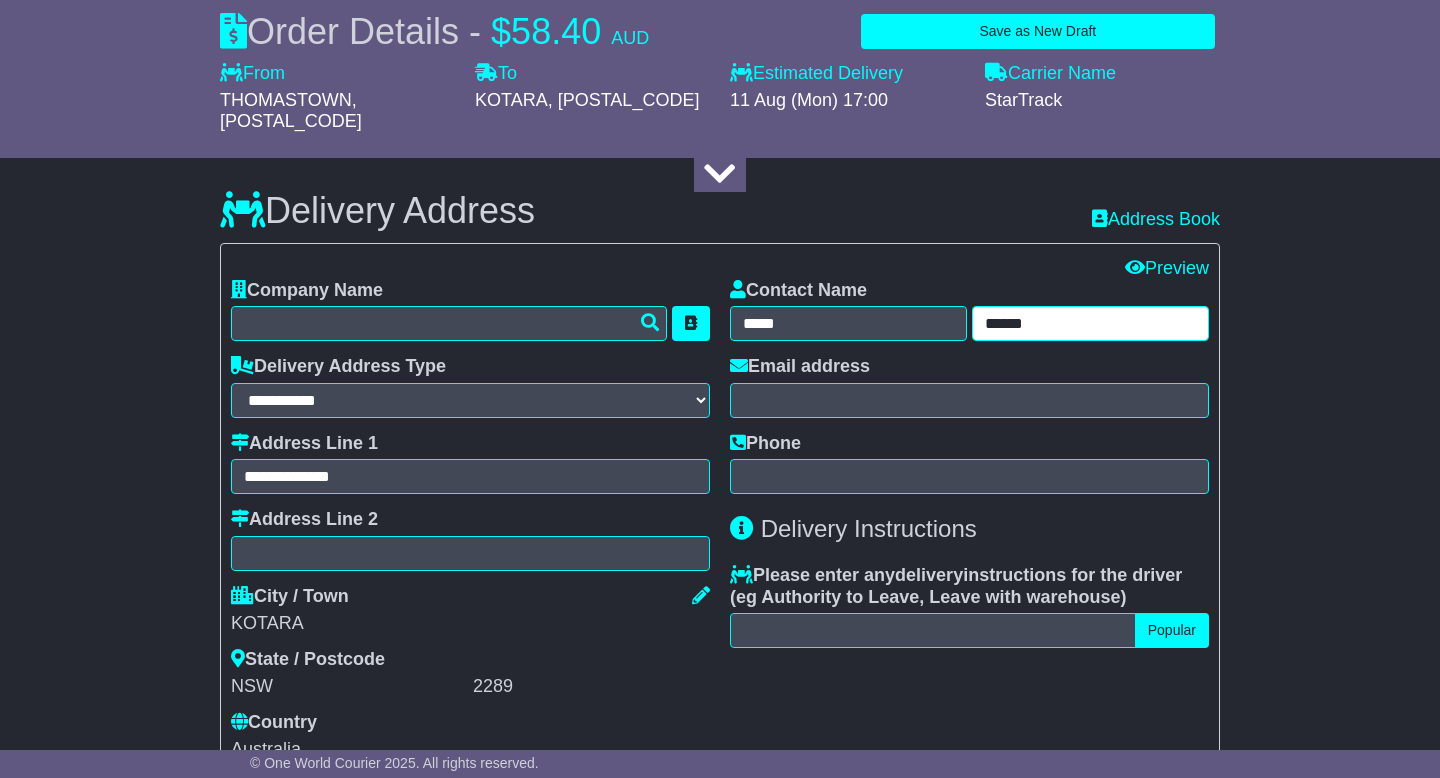 scroll, scrollTop: 1162, scrollLeft: 0, axis: vertical 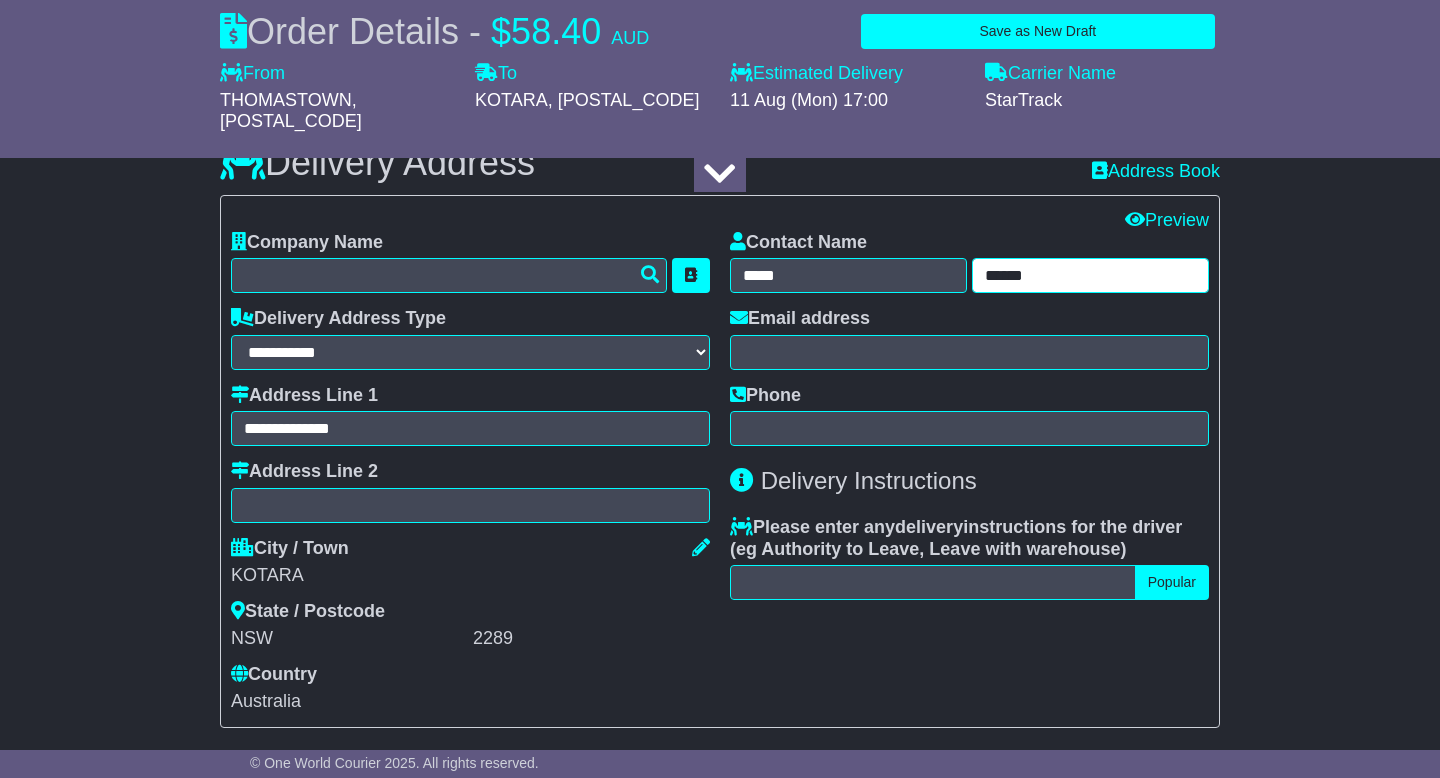 type on "******" 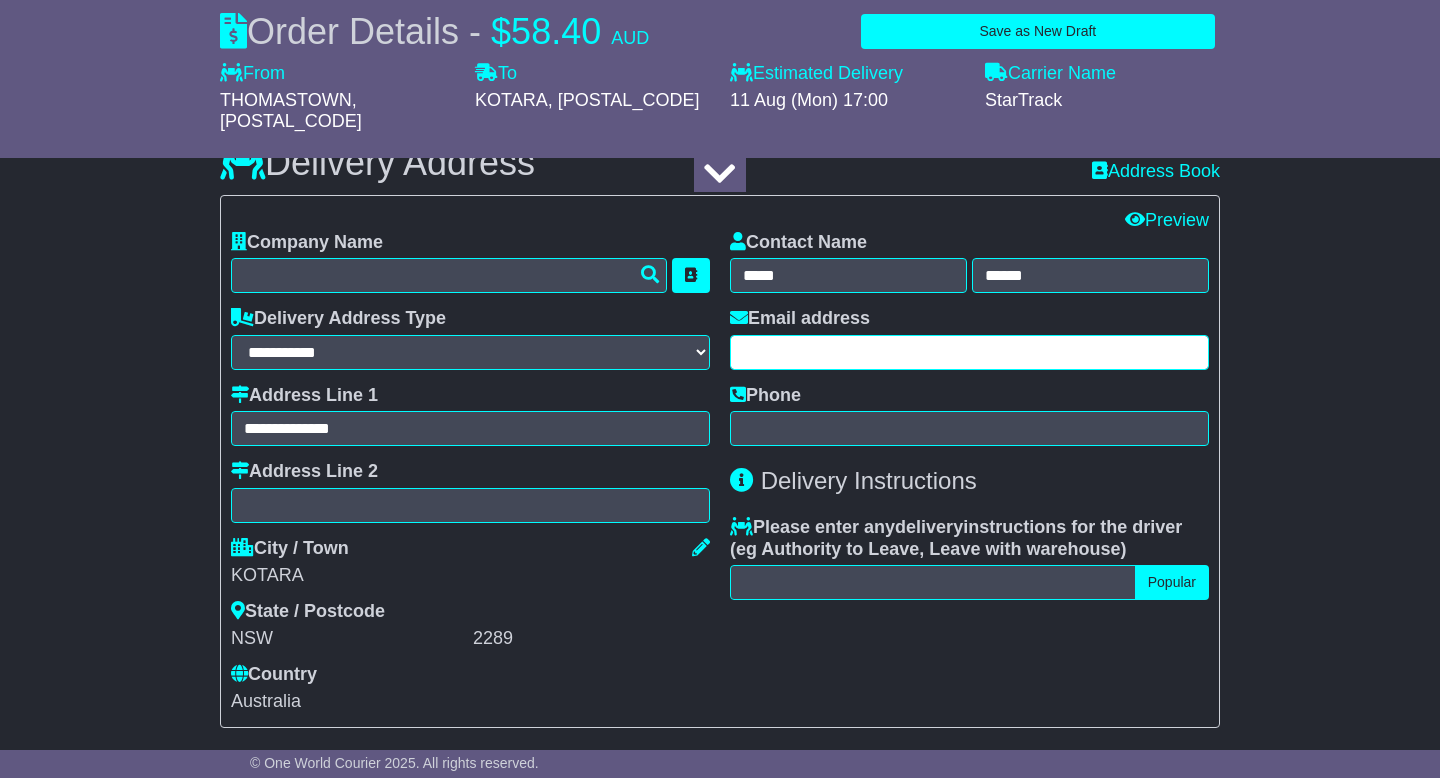 click at bounding box center (969, 352) 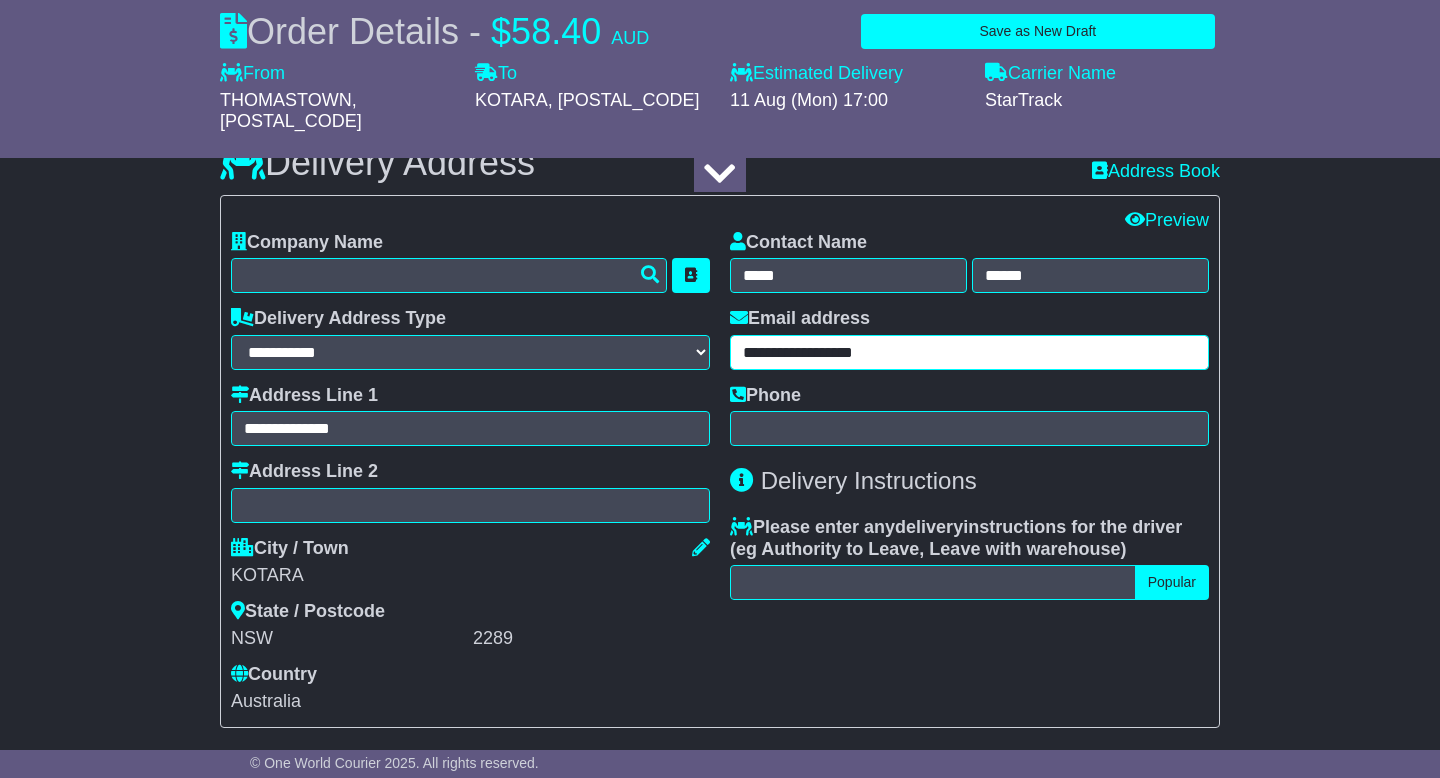 type on "**********" 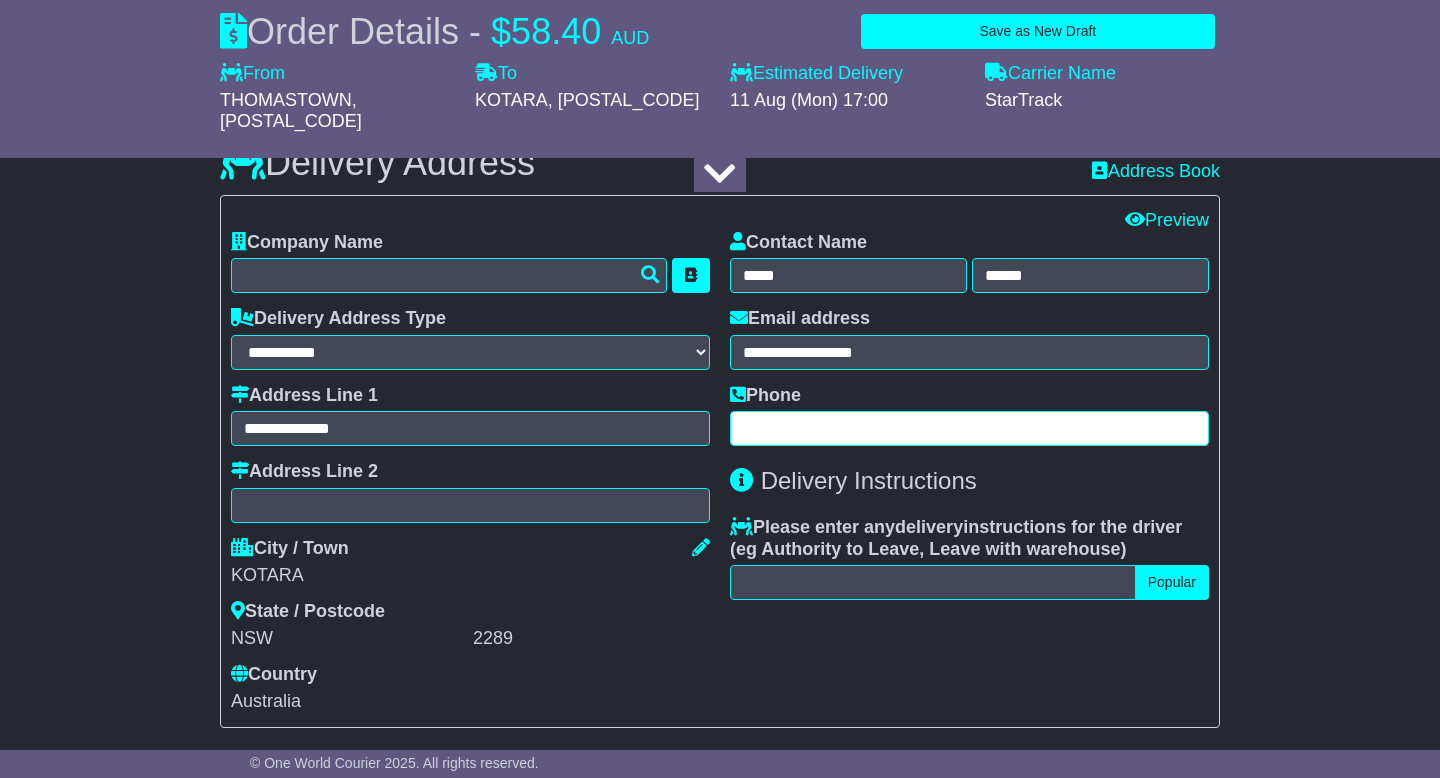 click at bounding box center (969, 428) 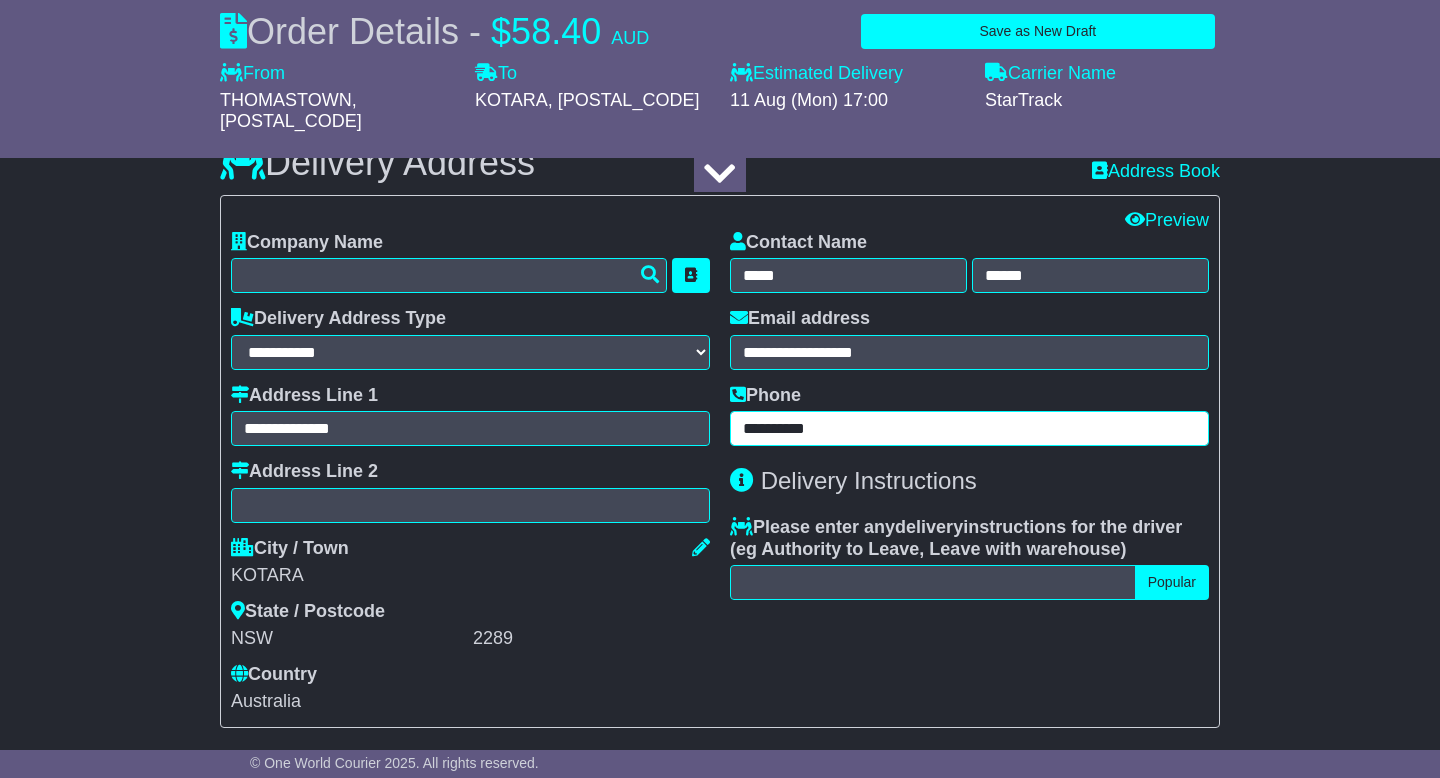 type on "**********" 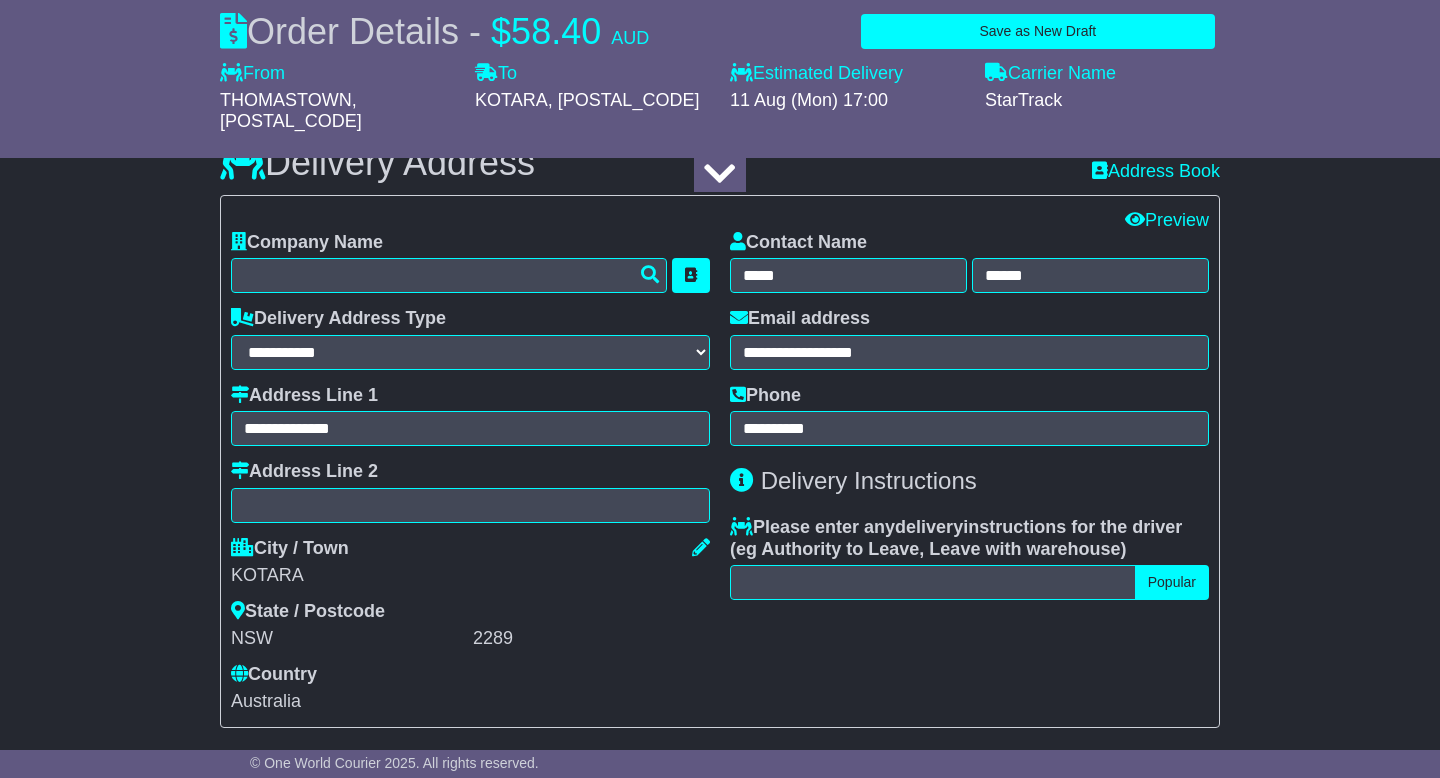 click on "**********" at bounding box center (720, 646) 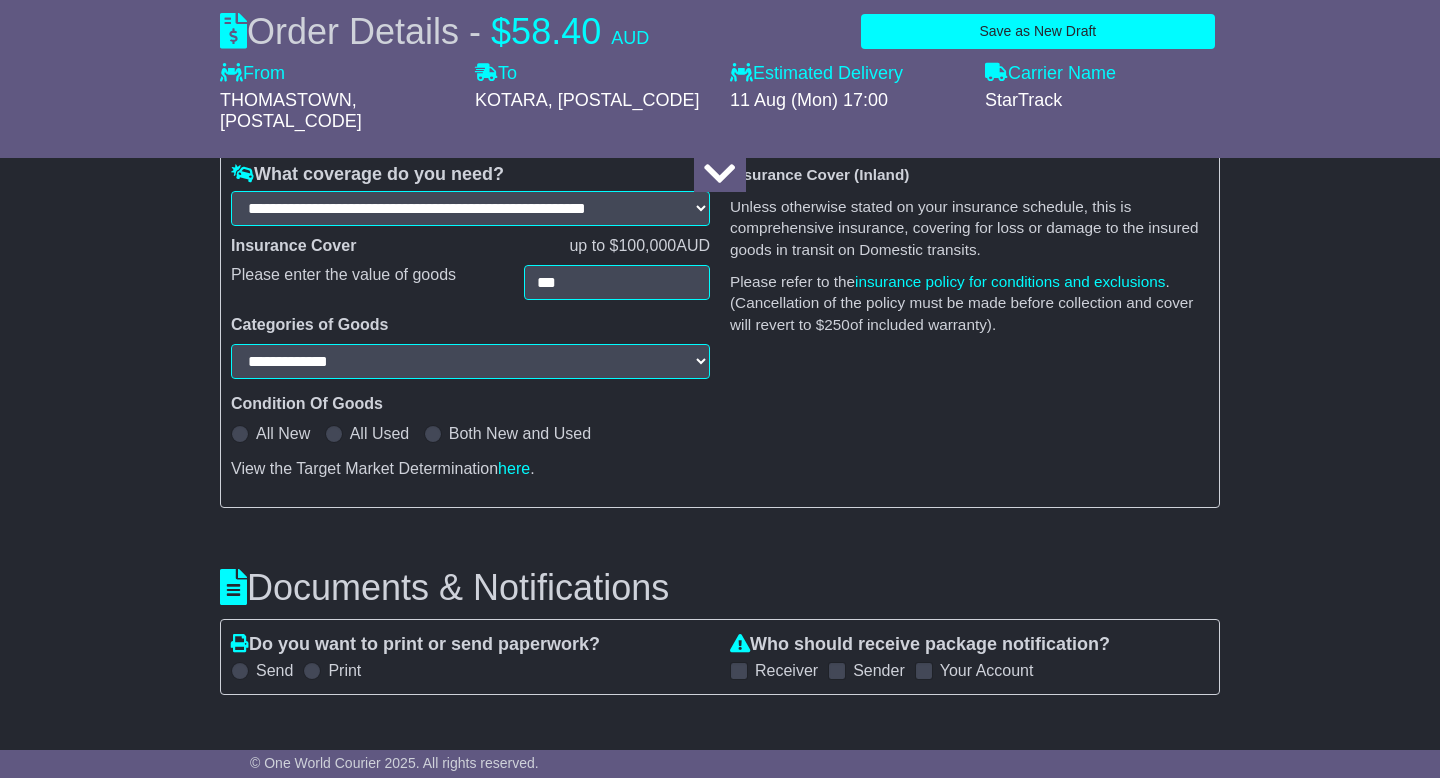 scroll, scrollTop: 1861, scrollLeft: 0, axis: vertical 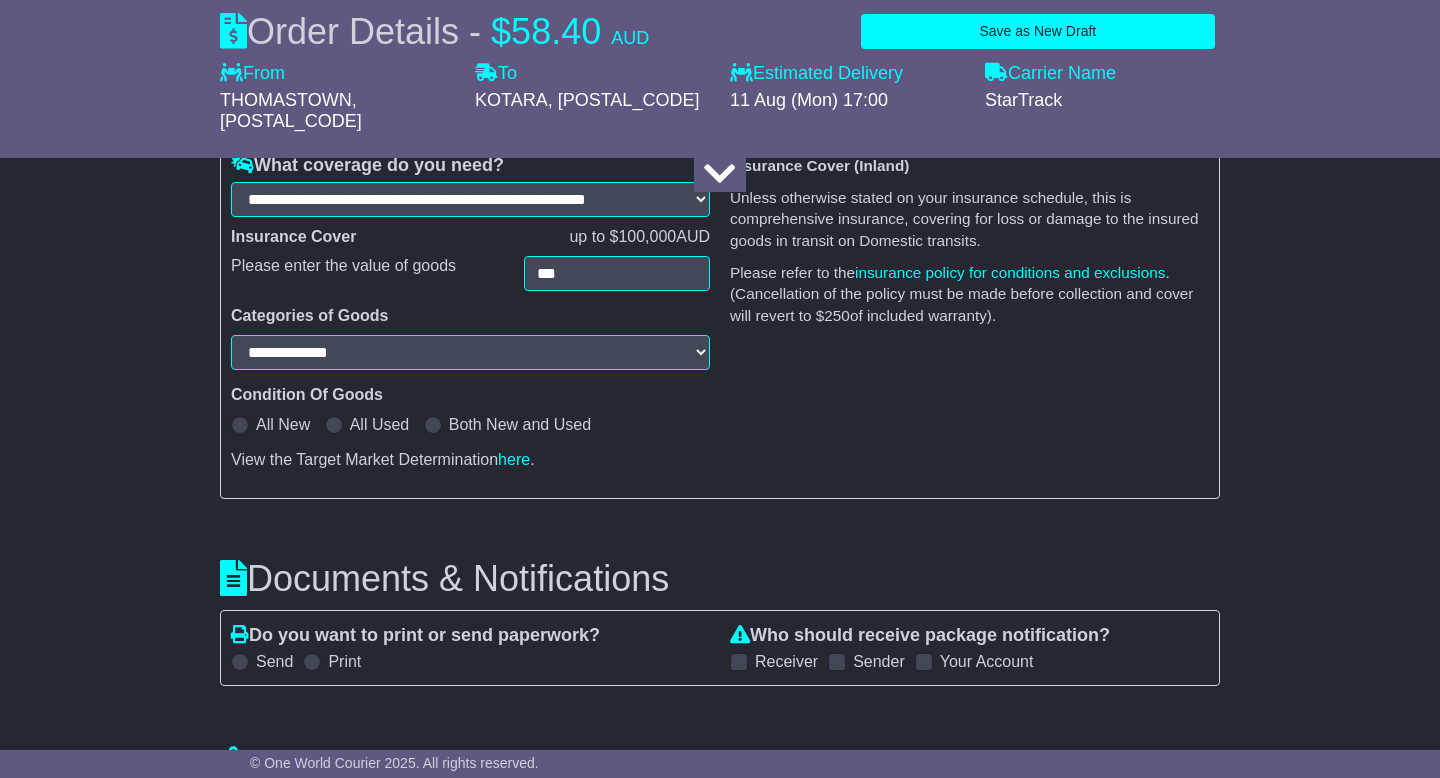 click at bounding box center (240, 425) 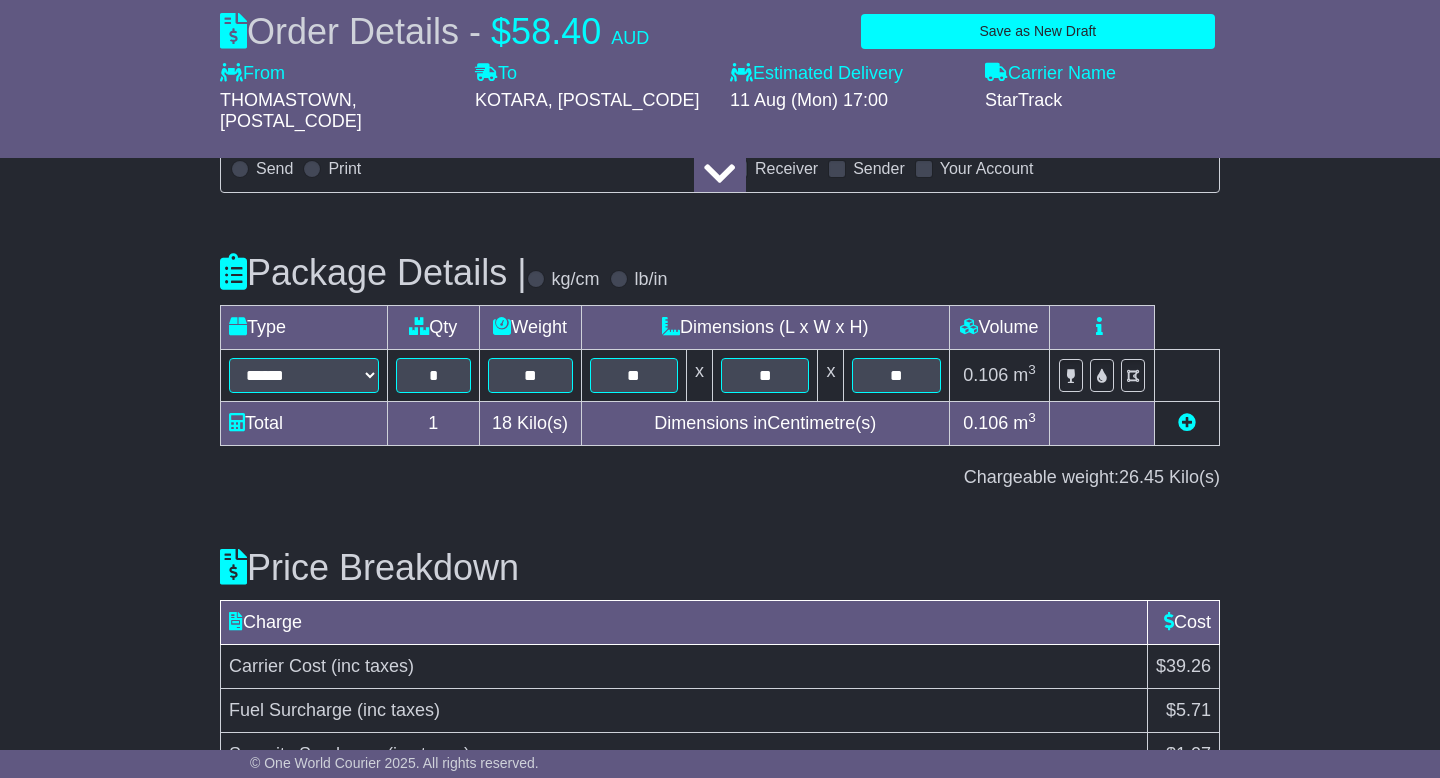 scroll, scrollTop: 2548, scrollLeft: 0, axis: vertical 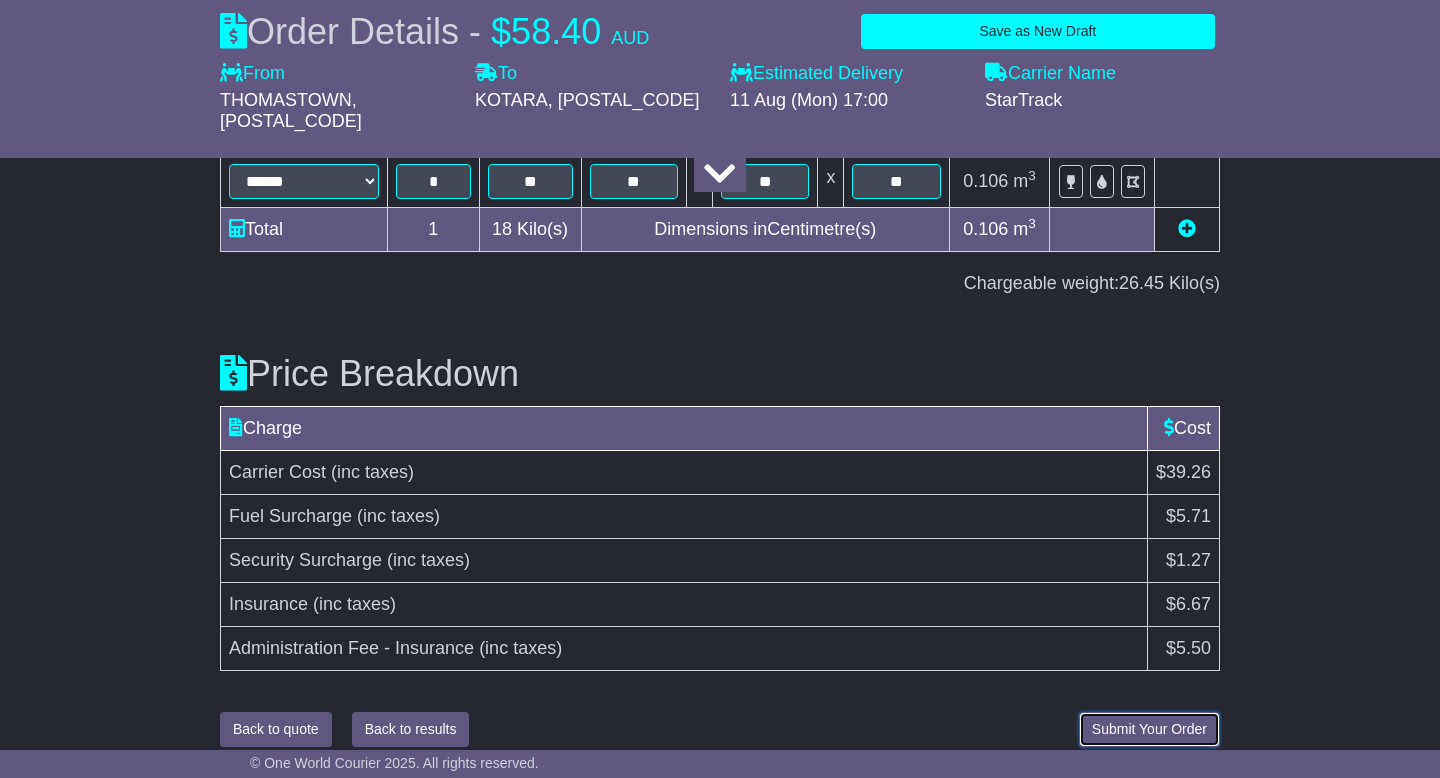 click on "Submit Your Order" at bounding box center [1149, 729] 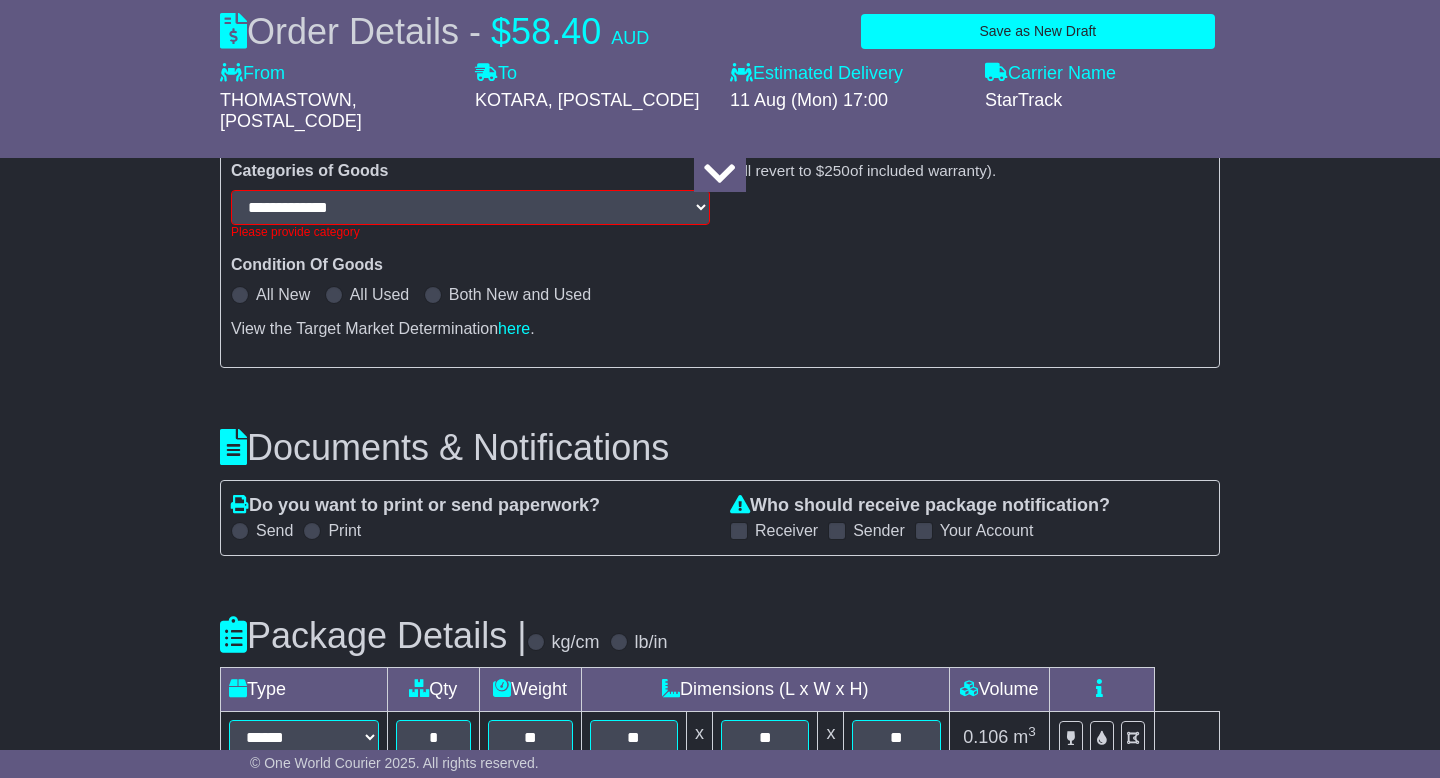 scroll, scrollTop: 1990, scrollLeft: 0, axis: vertical 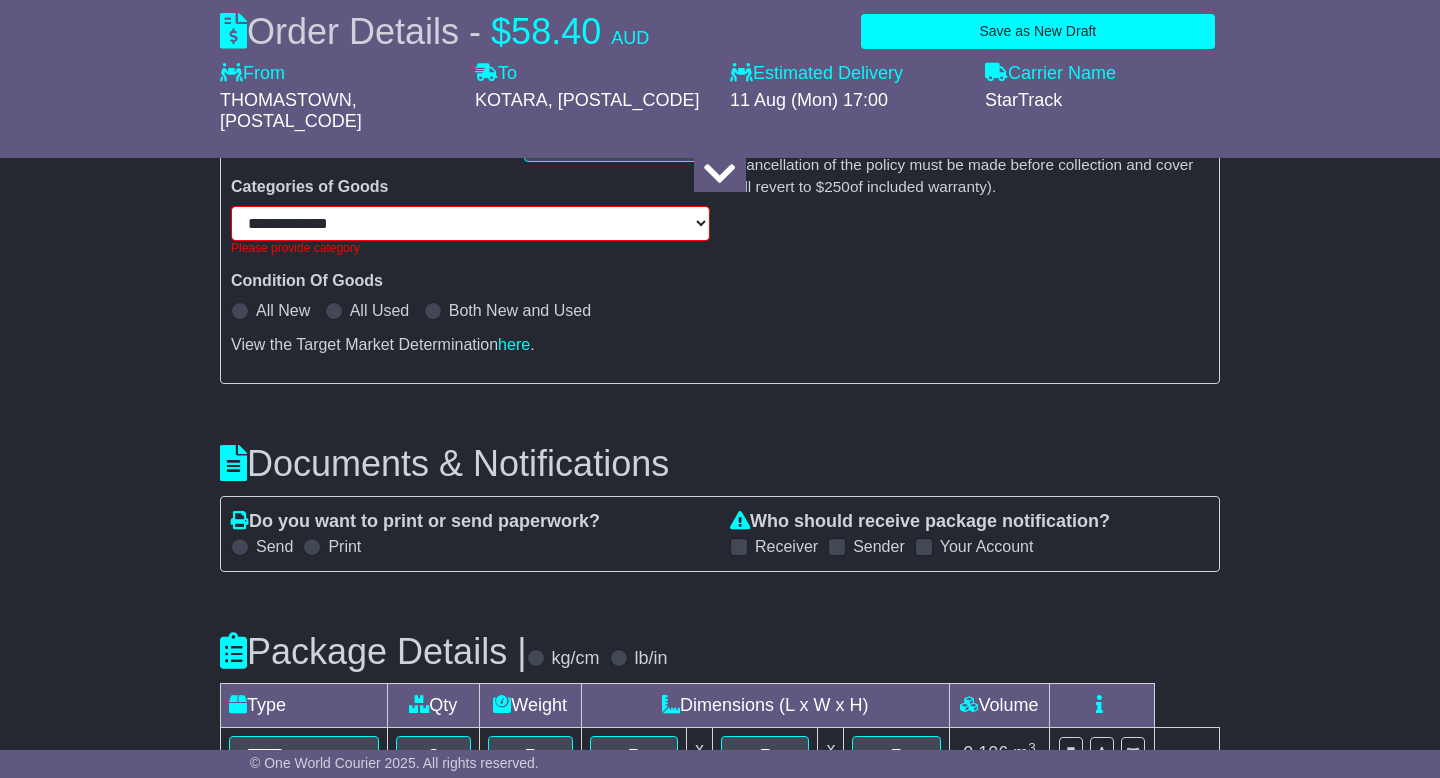 click on "**********" at bounding box center [470, 223] 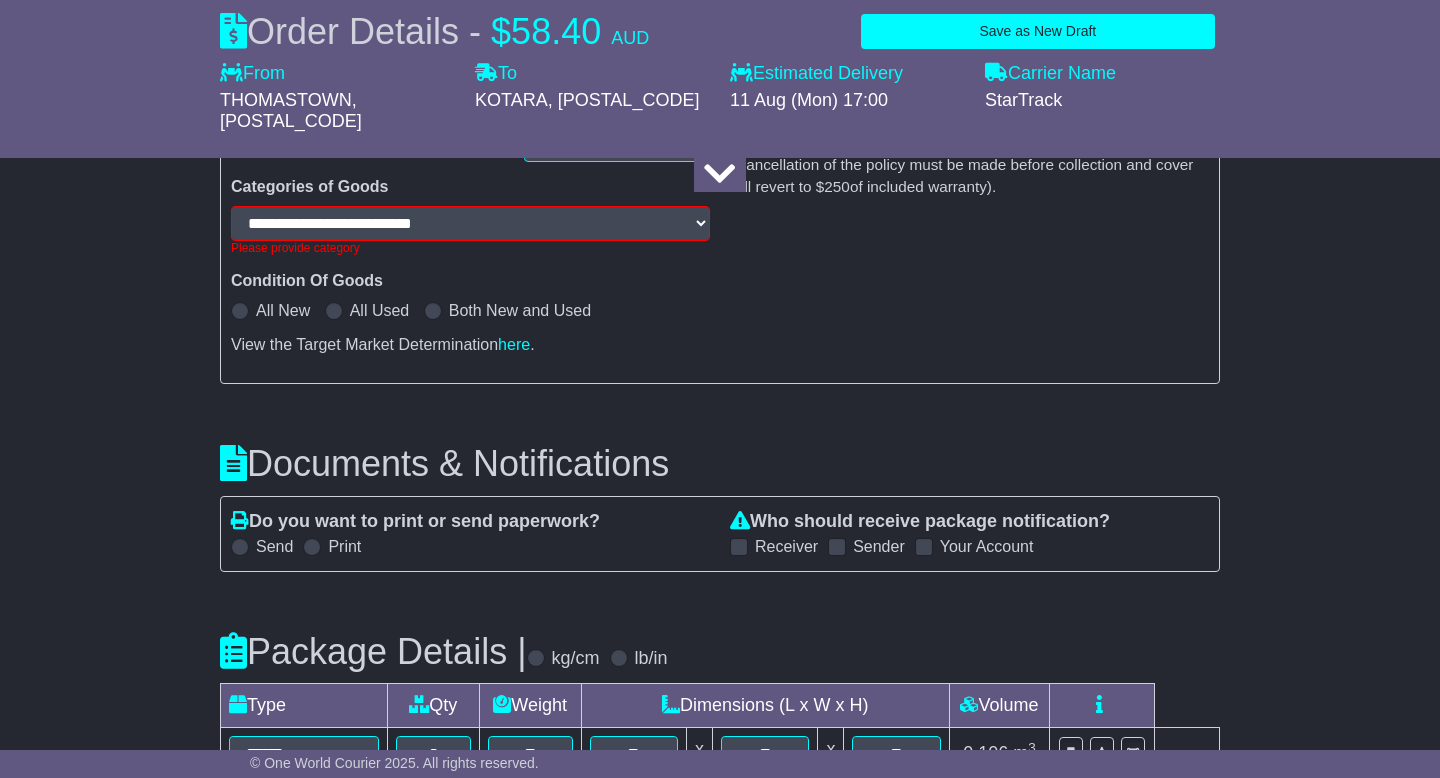 select on "**********" 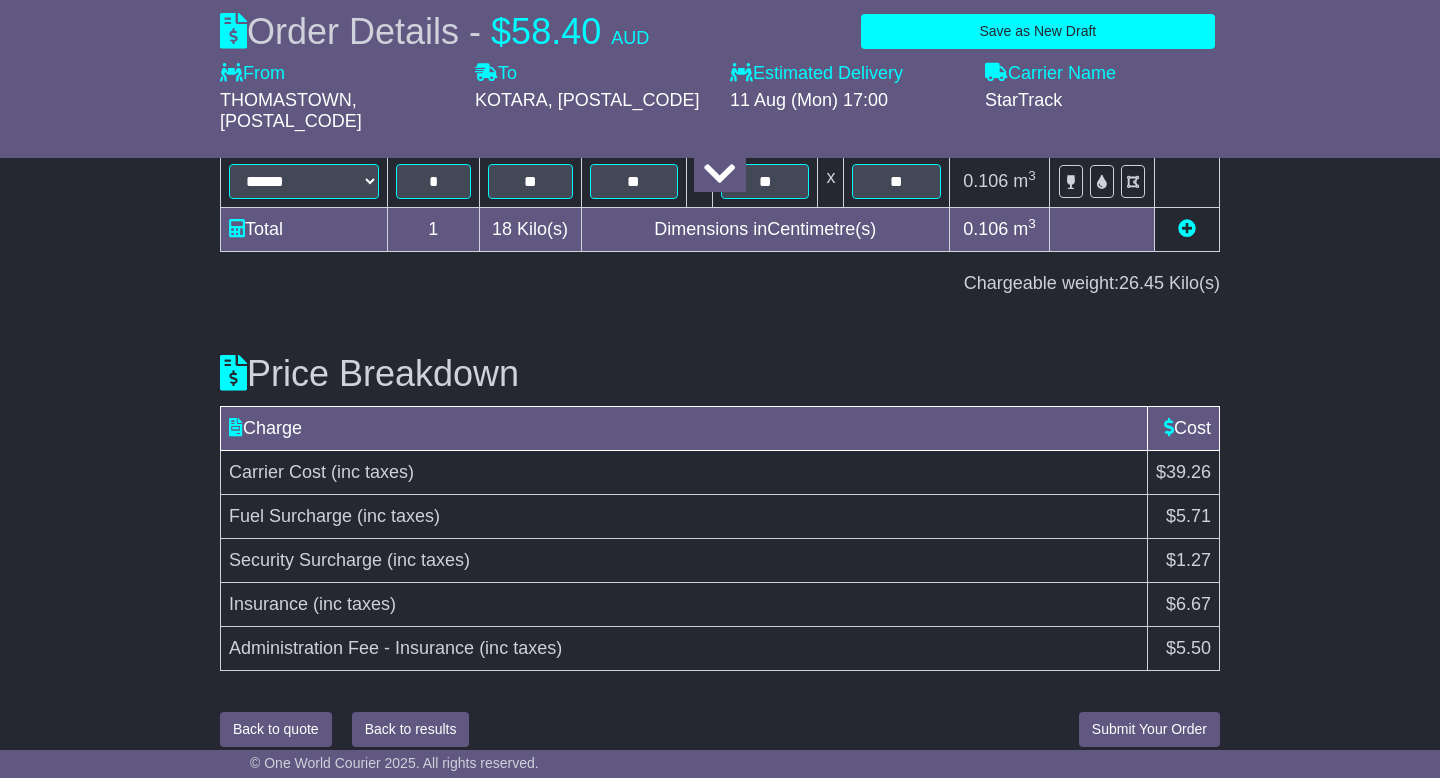 scroll, scrollTop: 2255, scrollLeft: 0, axis: vertical 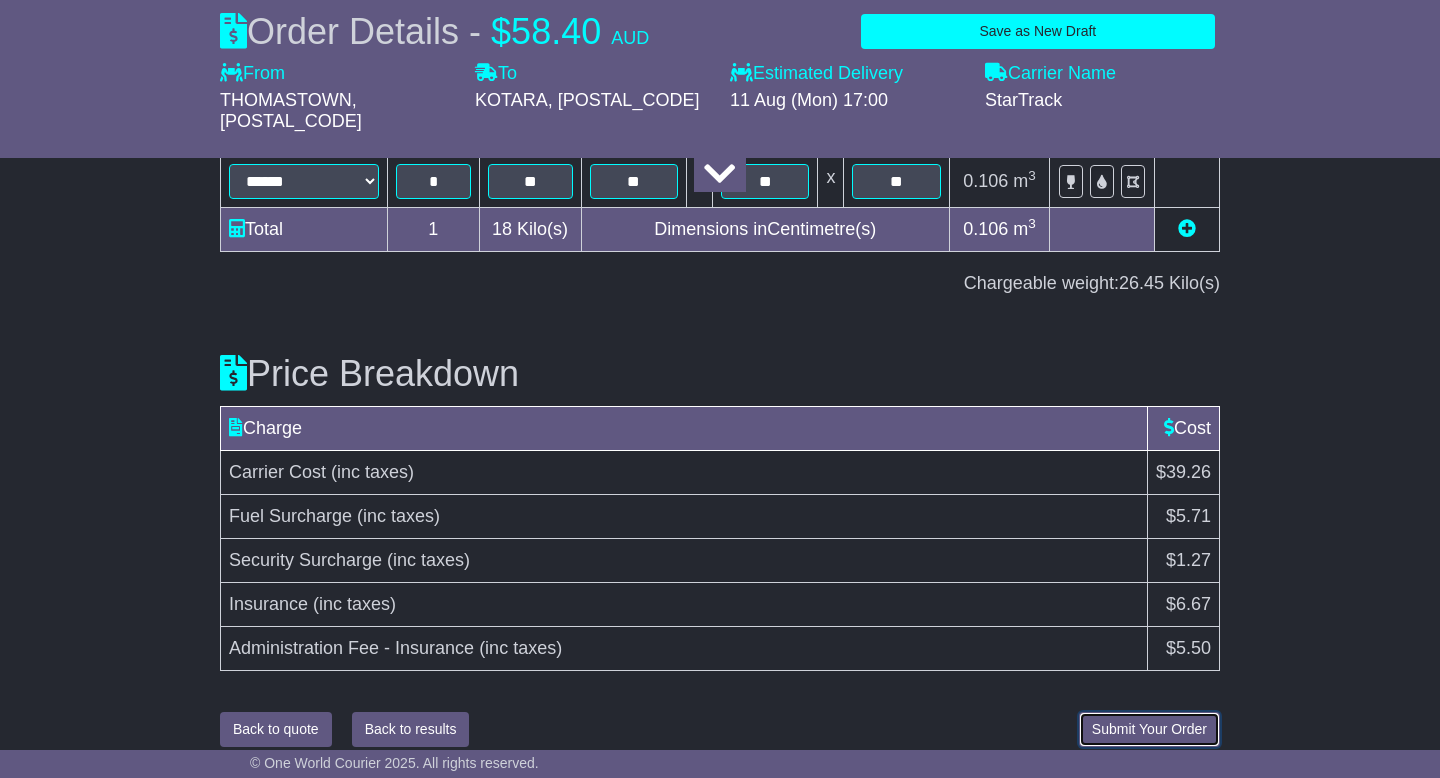 click on "Submit Your Order" at bounding box center (1149, 729) 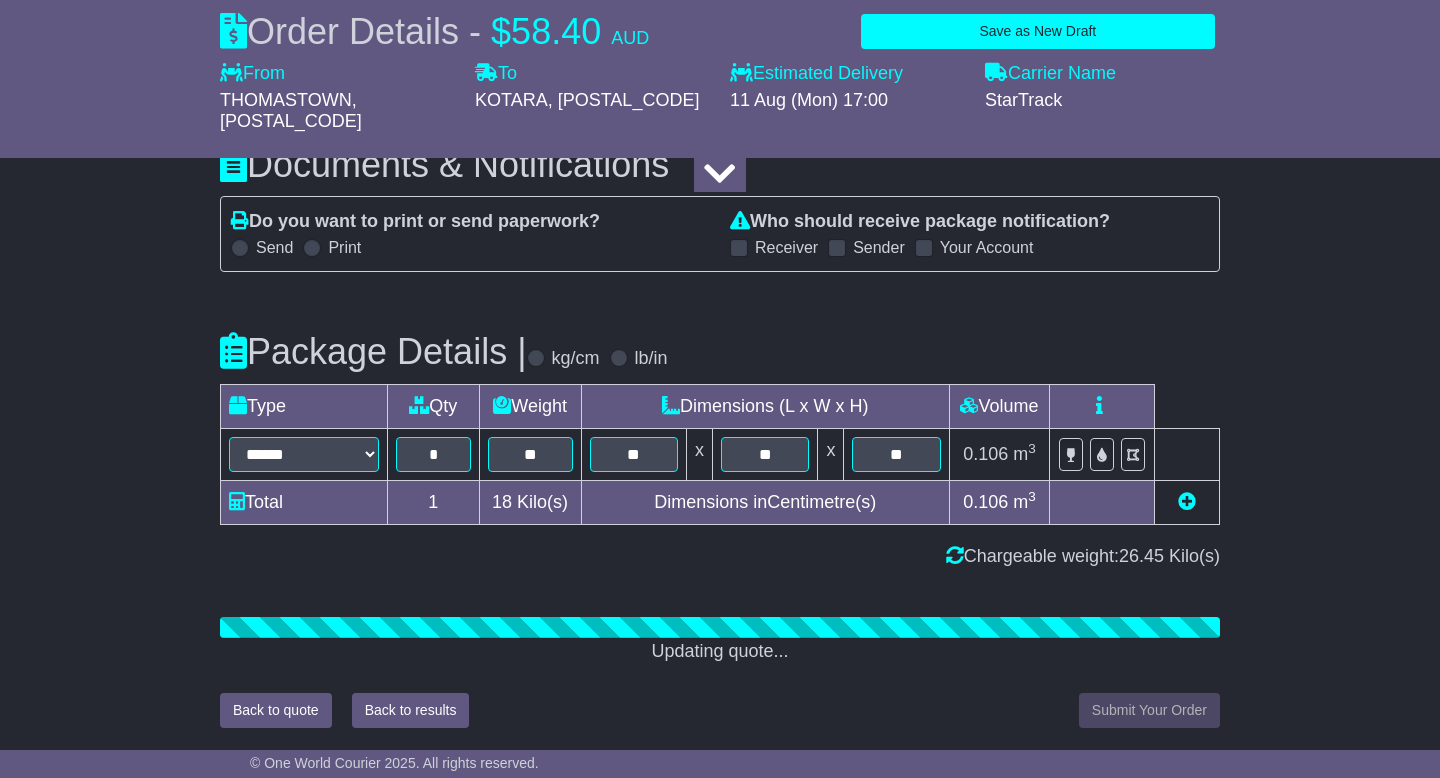 scroll, scrollTop: 2255, scrollLeft: 0, axis: vertical 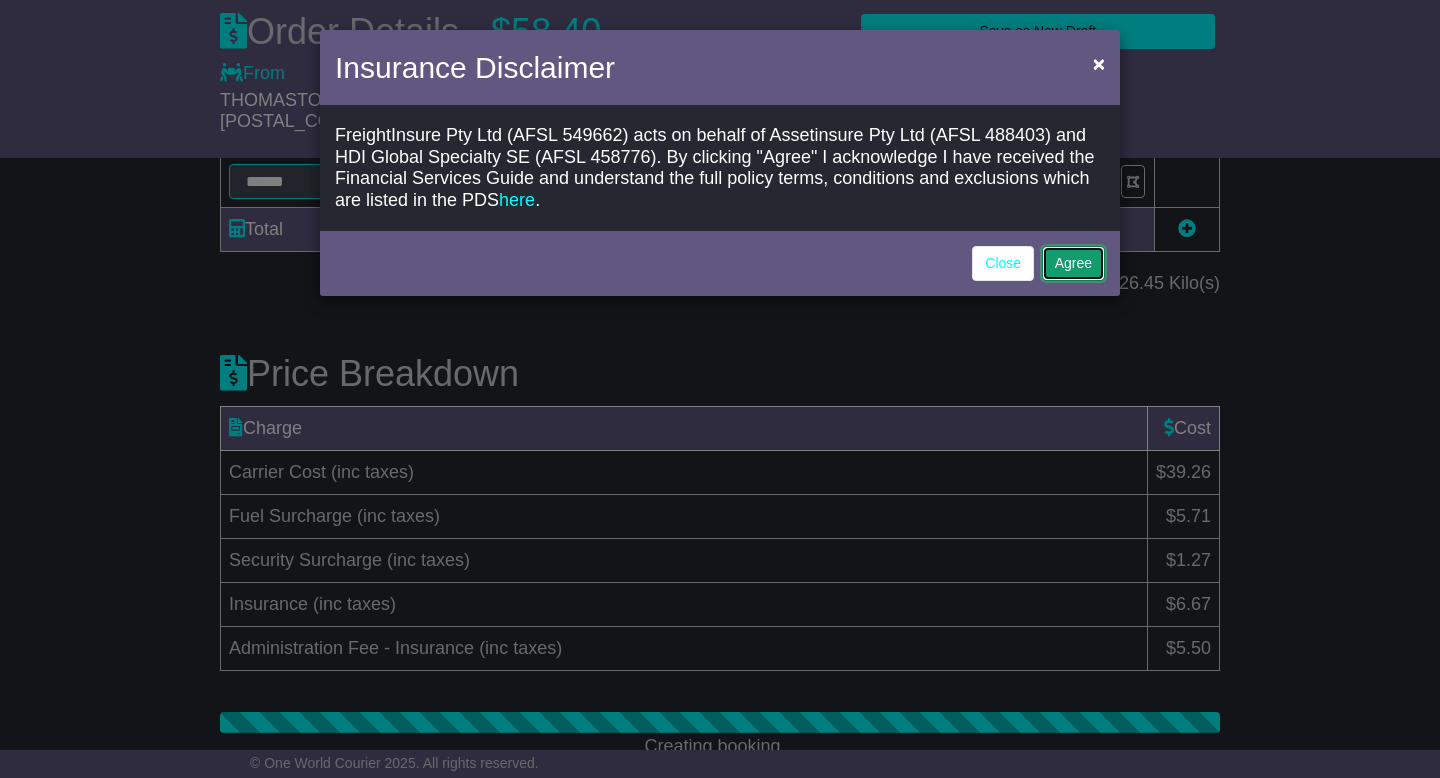 click on "Agree" 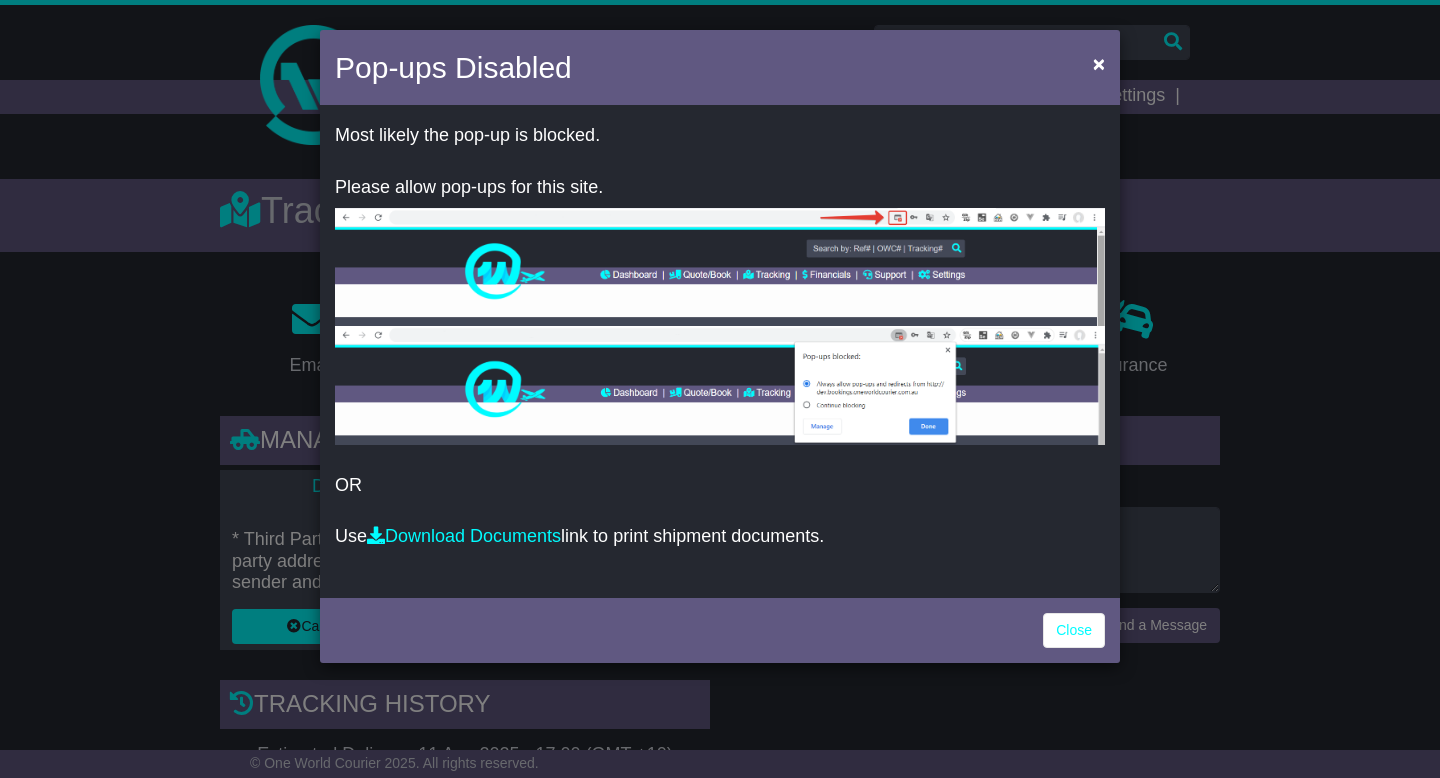 scroll, scrollTop: 0, scrollLeft: 0, axis: both 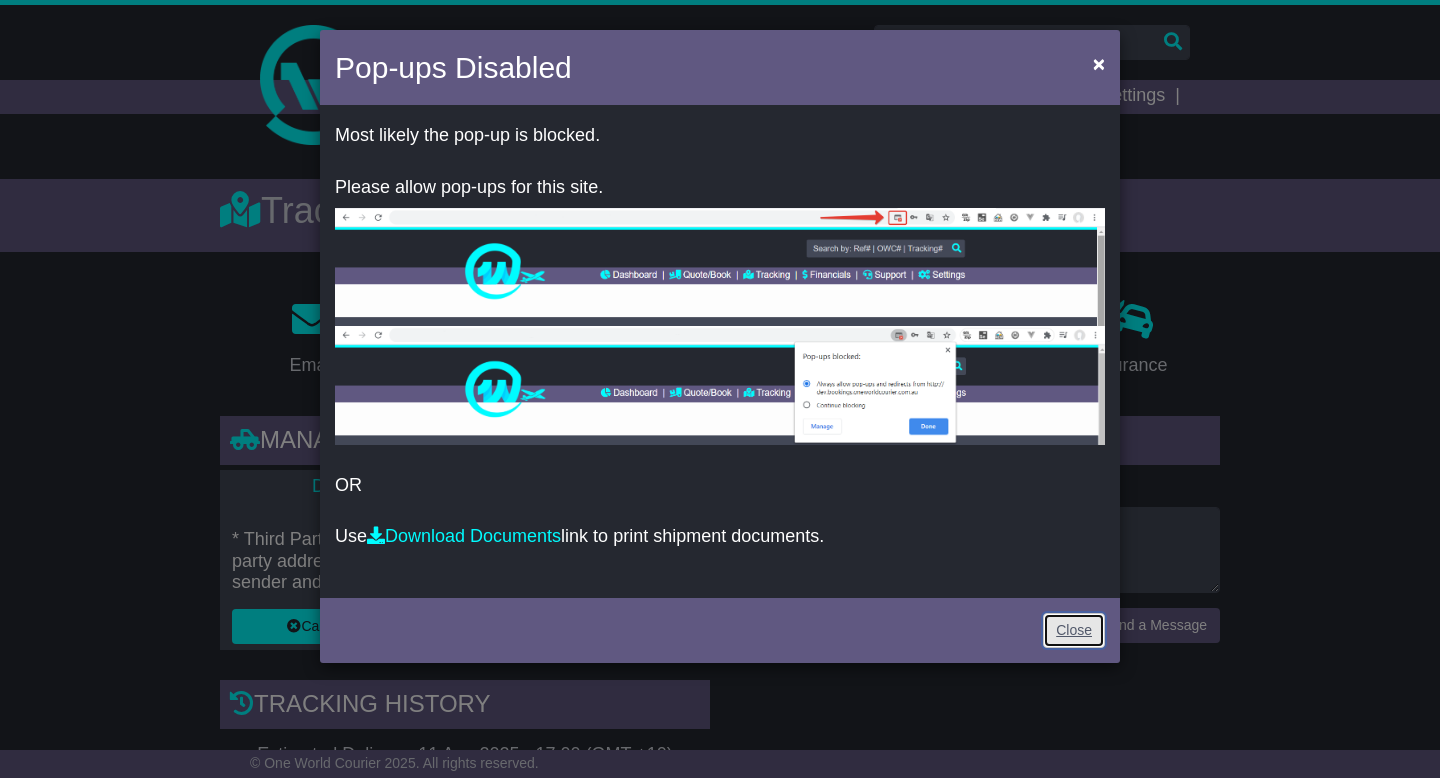 click on "Close" at bounding box center [1074, 630] 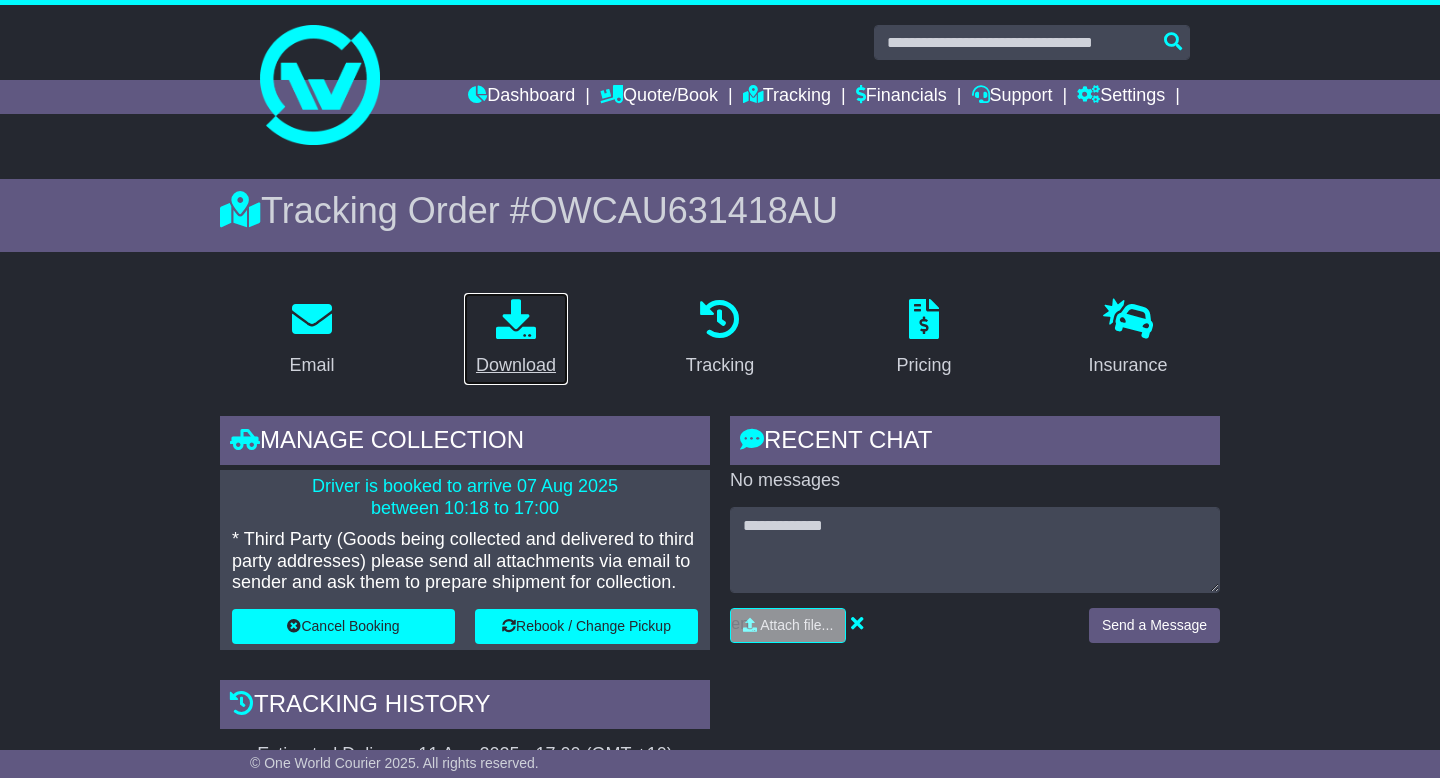 click on "Download" at bounding box center (516, 365) 